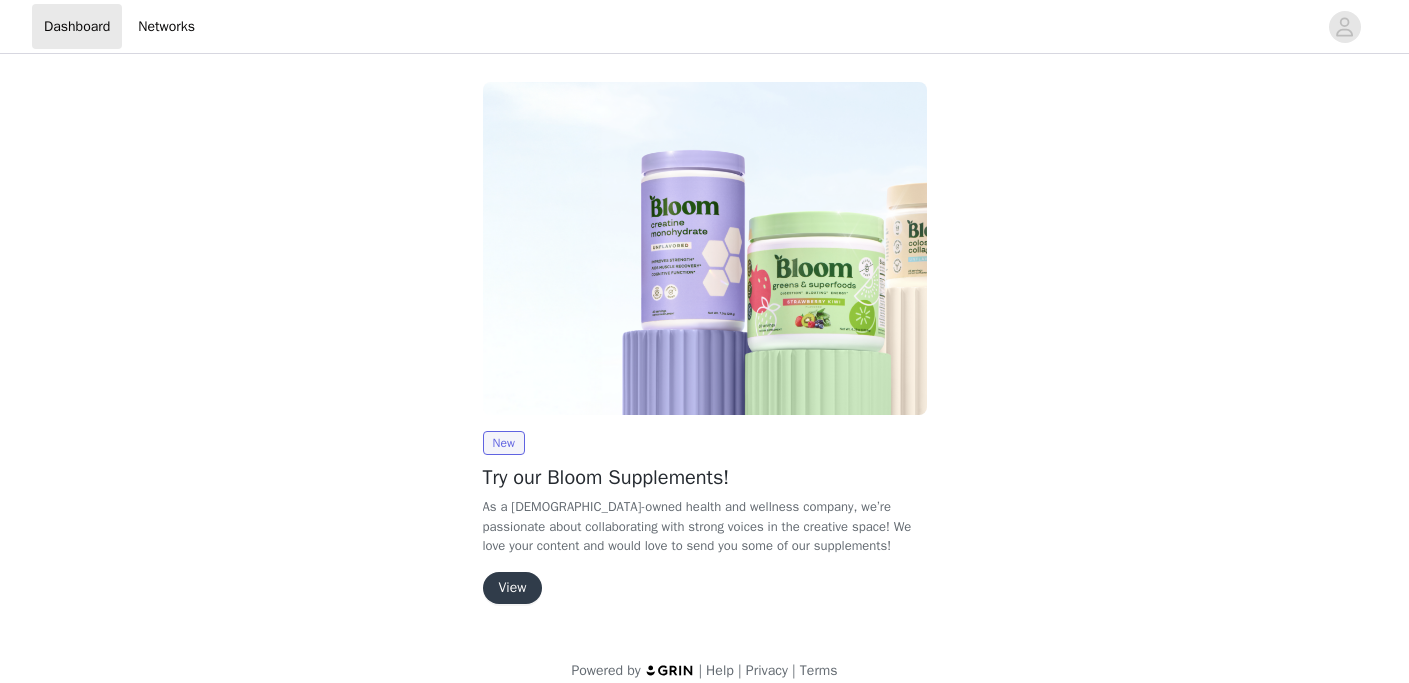 scroll, scrollTop: 21, scrollLeft: 0, axis: vertical 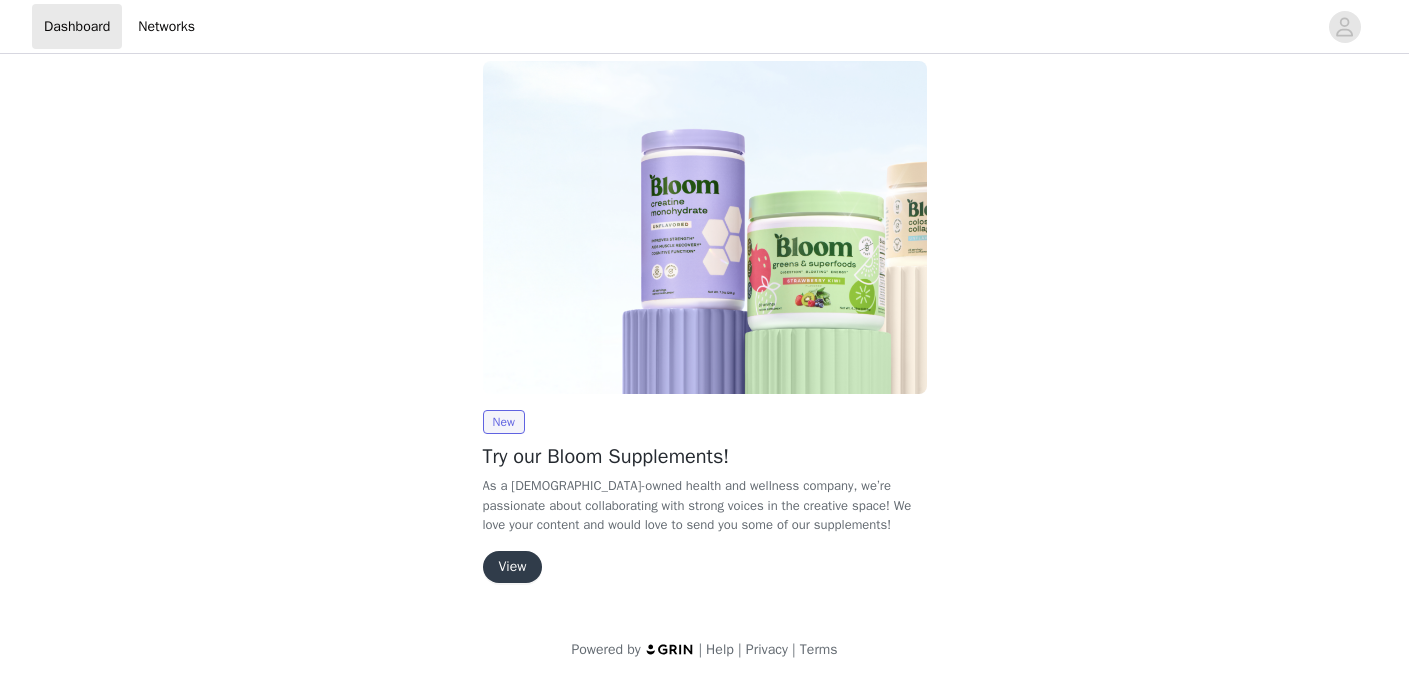 click on "View" at bounding box center [513, 567] 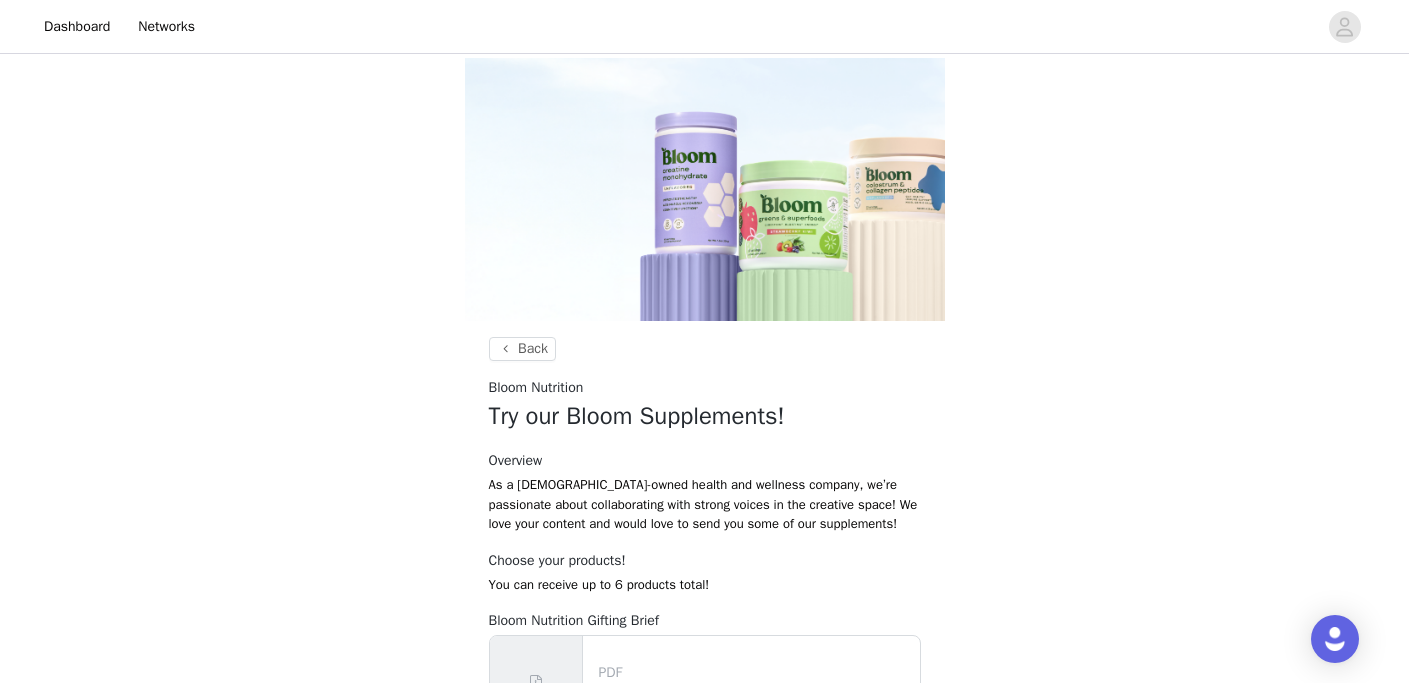 scroll, scrollTop: 183, scrollLeft: 0, axis: vertical 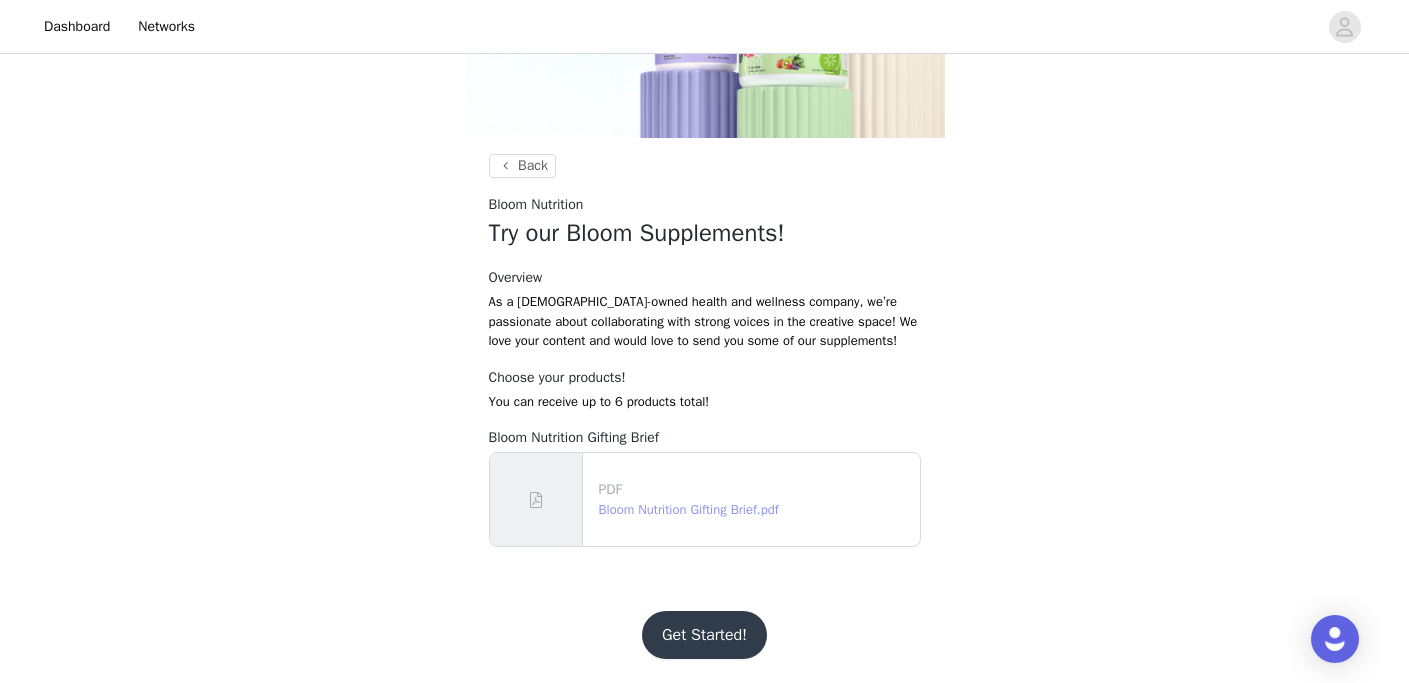 click on "Bloom Nutrition Gifting Brief.pdf" at bounding box center (689, 509) 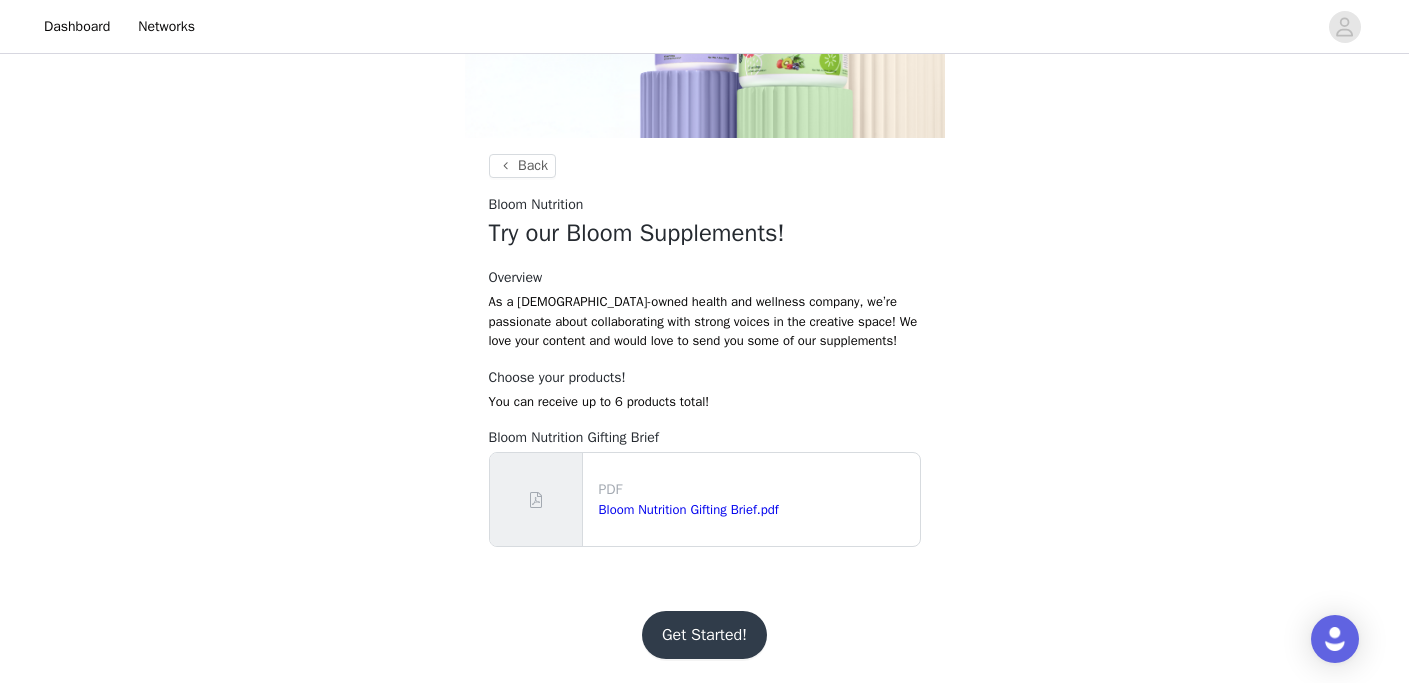 click on "Get Started!" at bounding box center (704, 635) 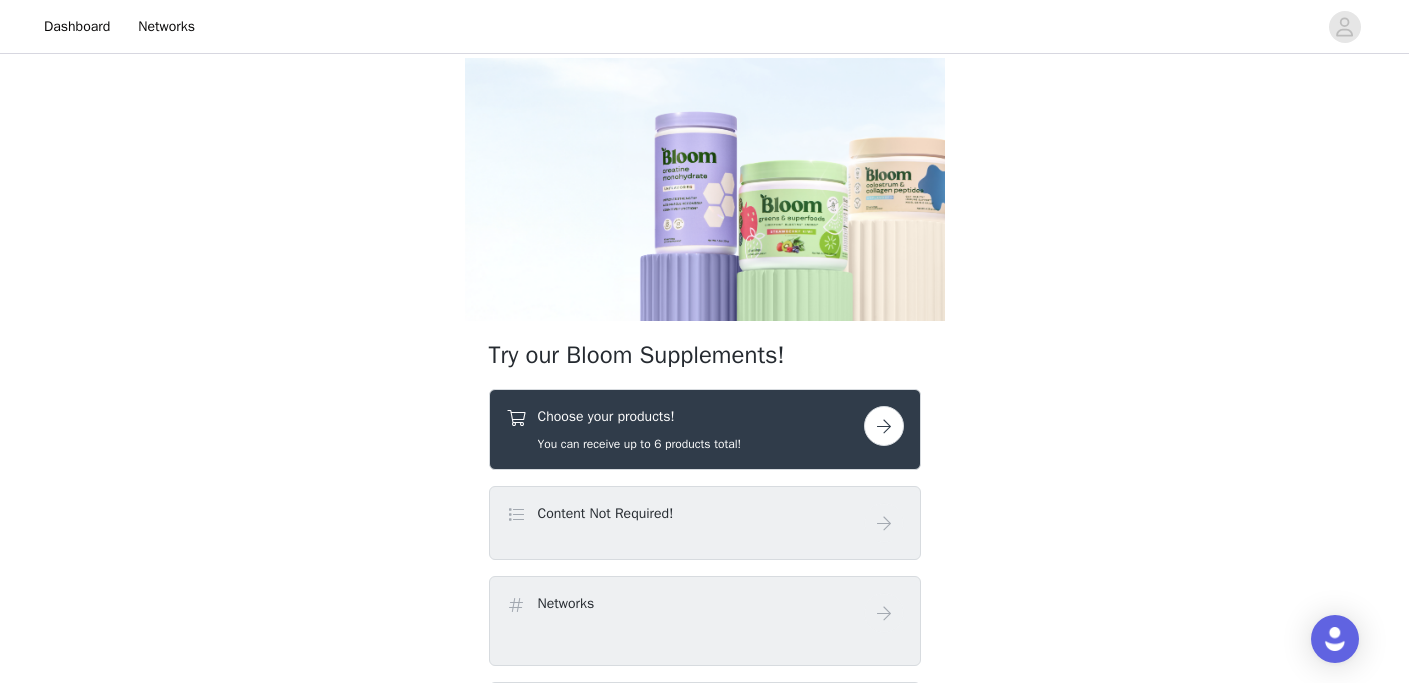 scroll, scrollTop: 66, scrollLeft: 0, axis: vertical 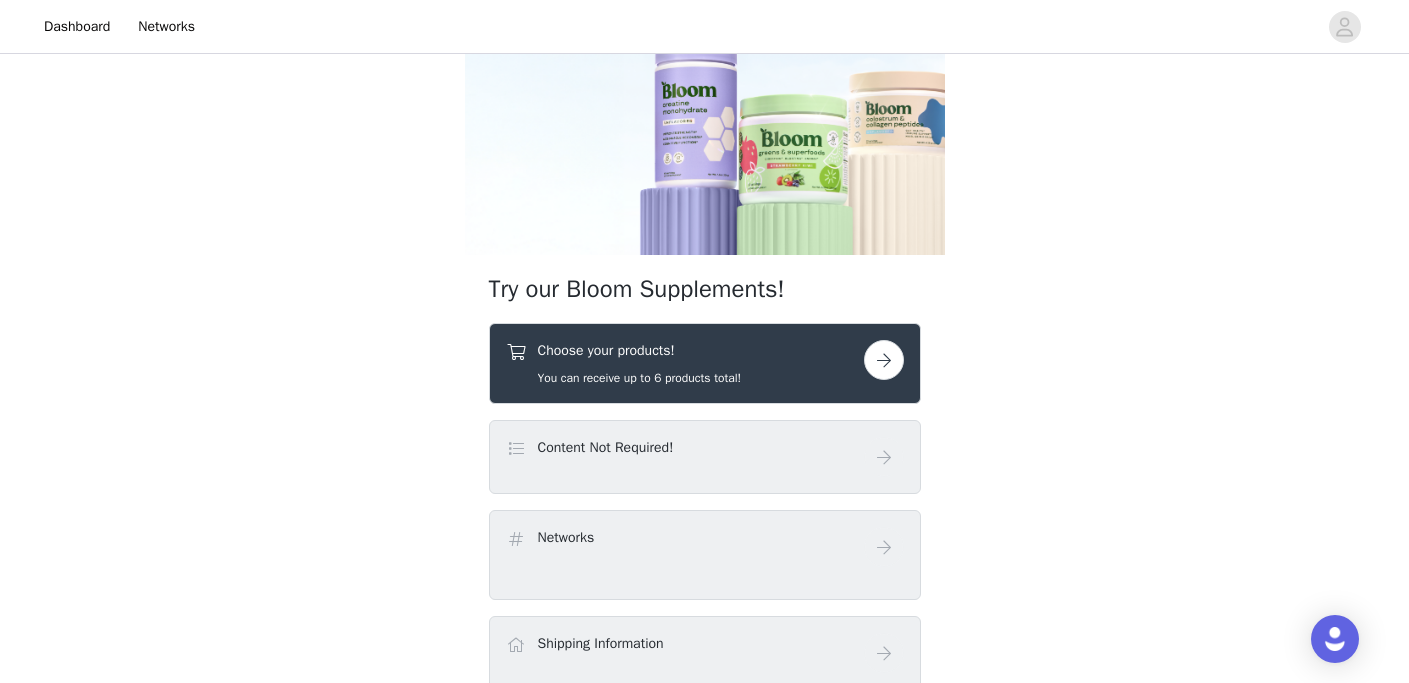 click at bounding box center (884, 360) 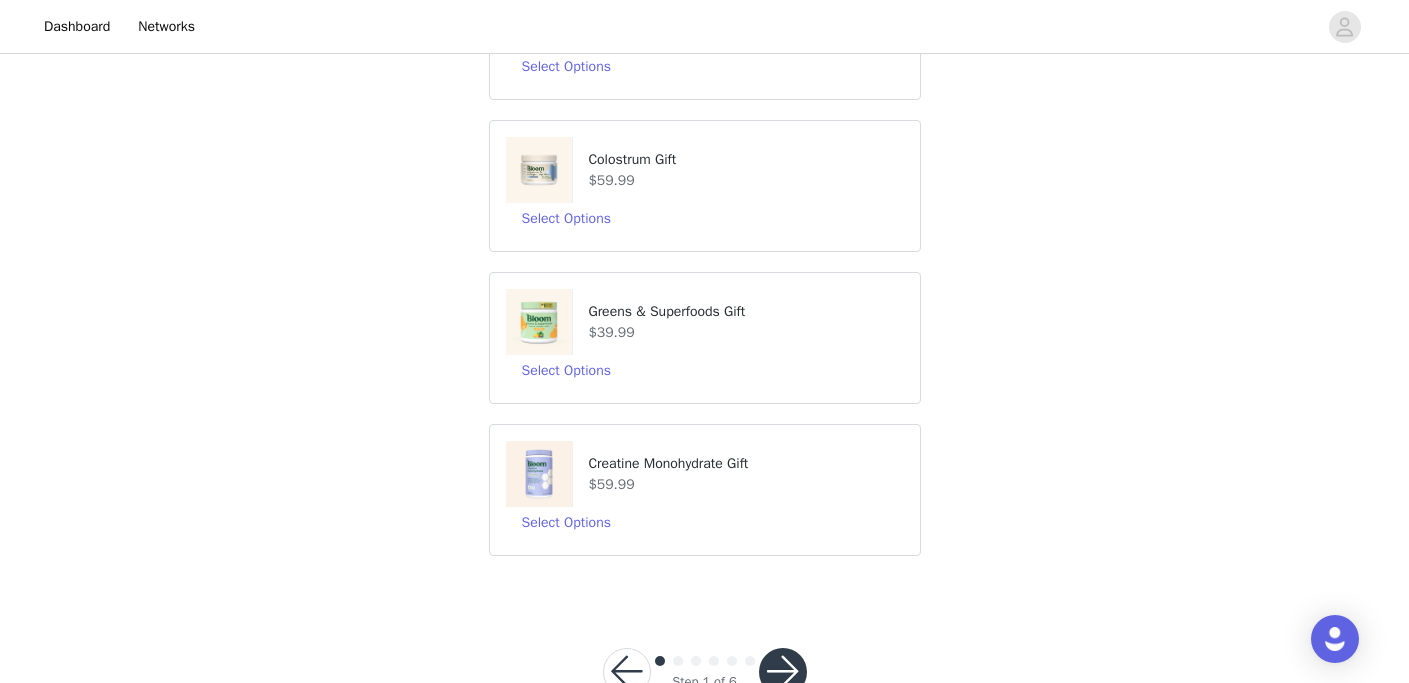 scroll, scrollTop: 410, scrollLeft: 0, axis: vertical 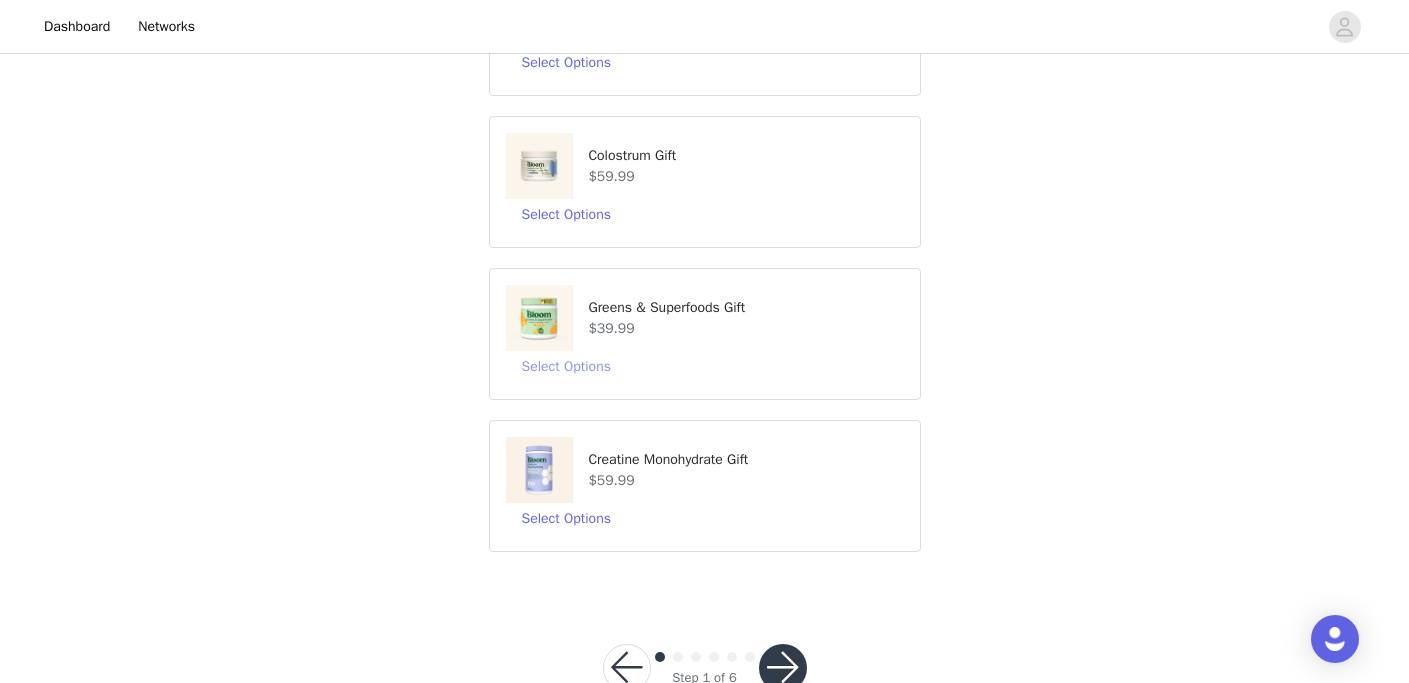 click on "Select Options" at bounding box center [566, 367] 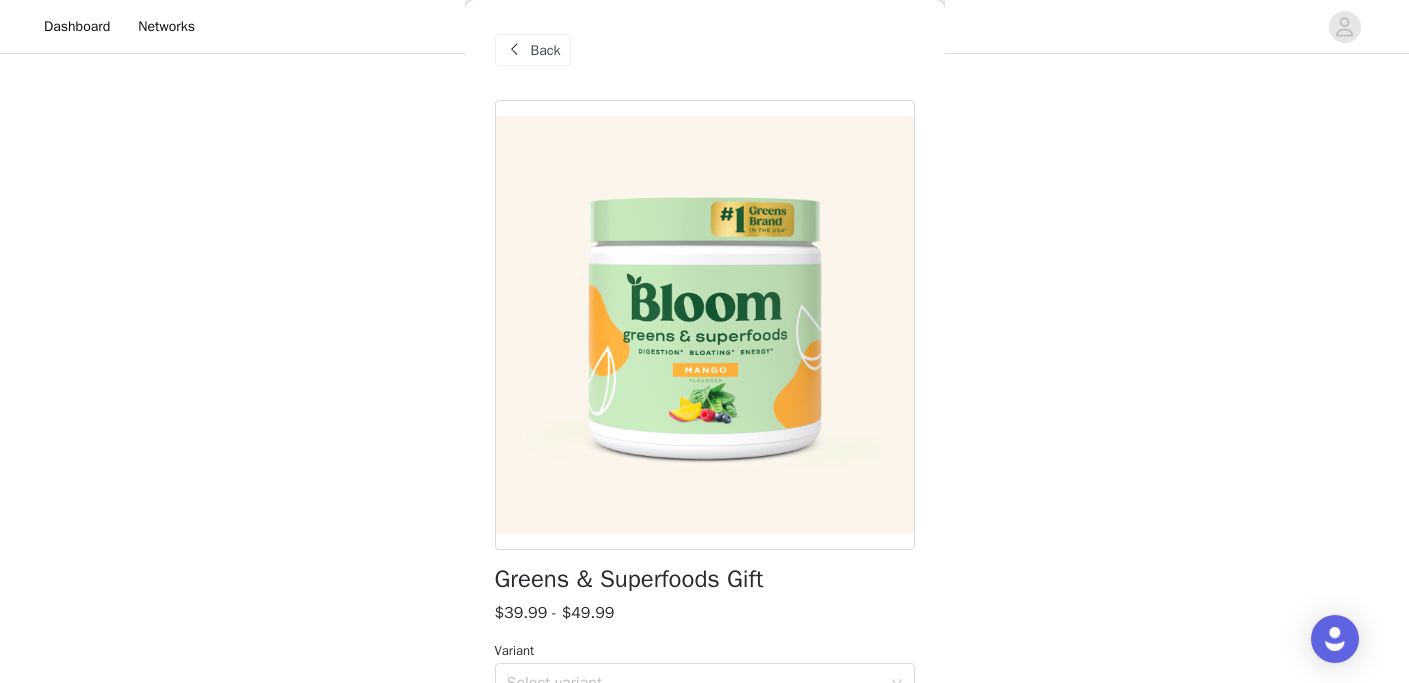 scroll, scrollTop: 103, scrollLeft: 0, axis: vertical 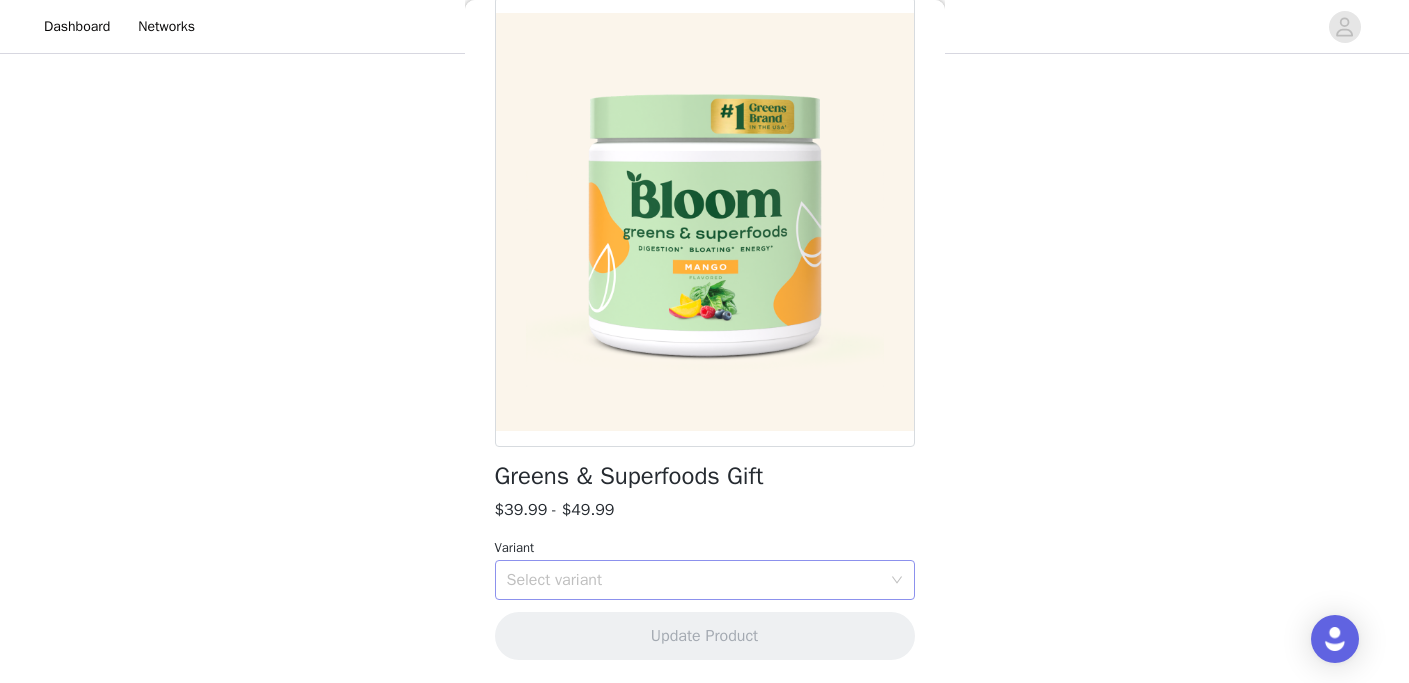 click on "Select variant" at bounding box center [694, 580] 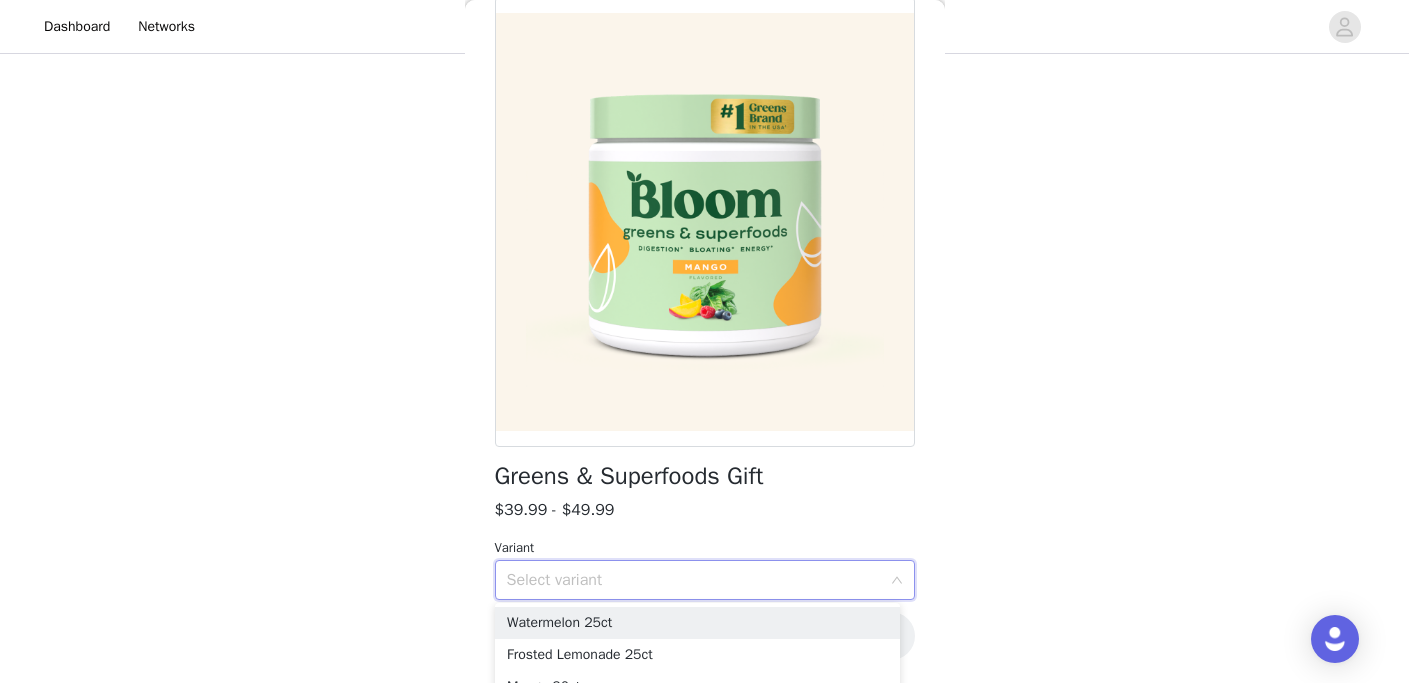 scroll, scrollTop: 466, scrollLeft: 0, axis: vertical 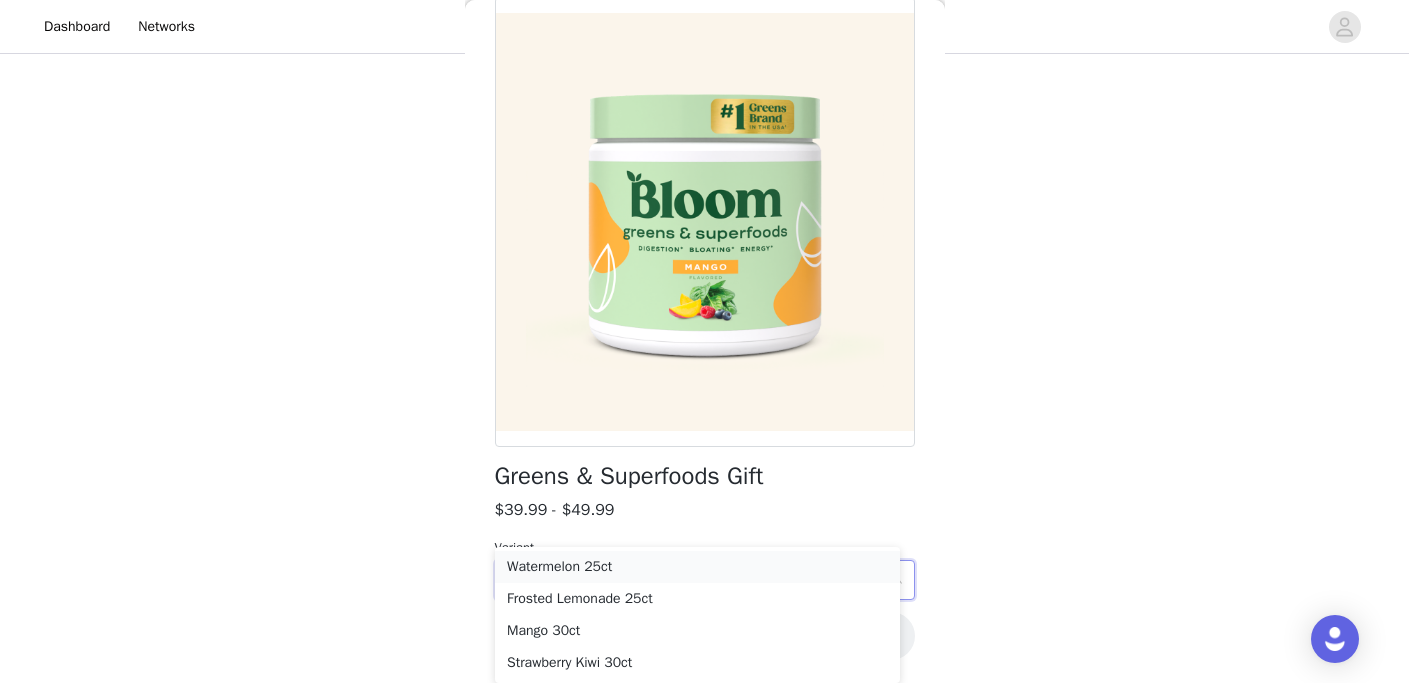 click on "Watermelon 25ct" at bounding box center [697, 567] 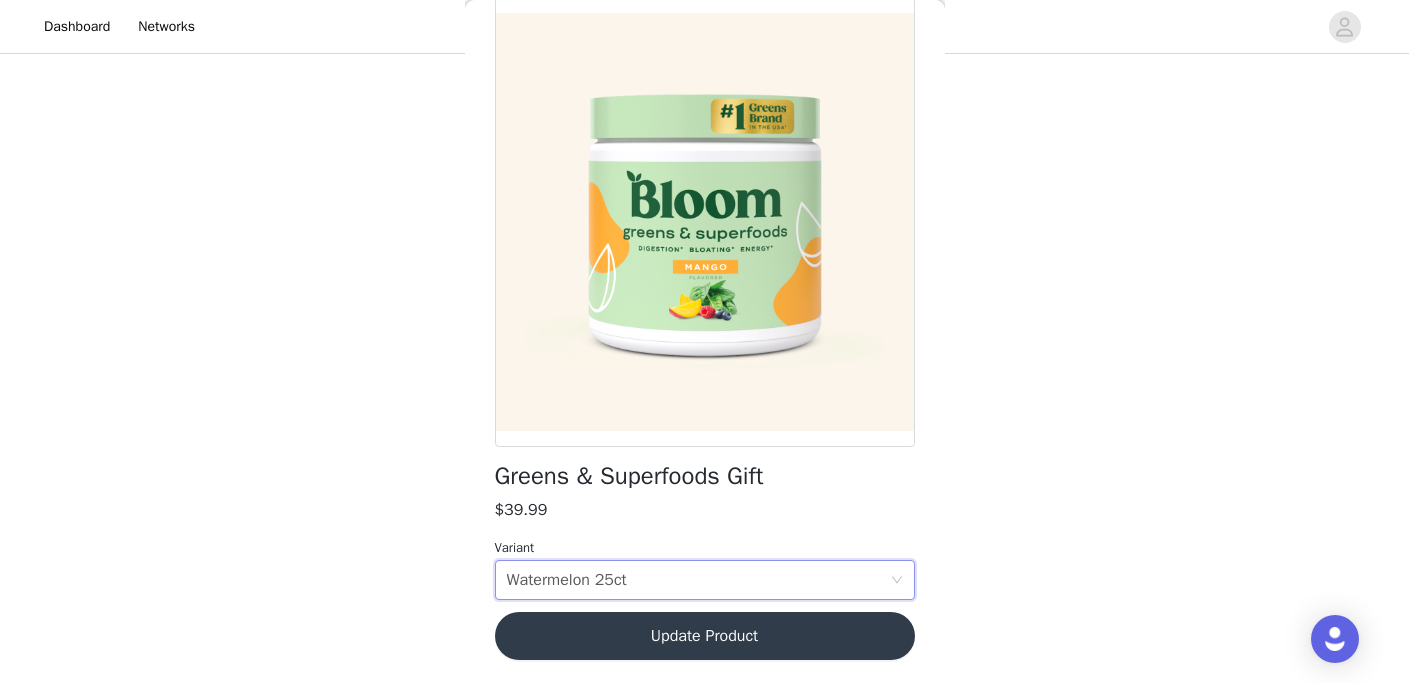 click on "Update Product" at bounding box center [705, 636] 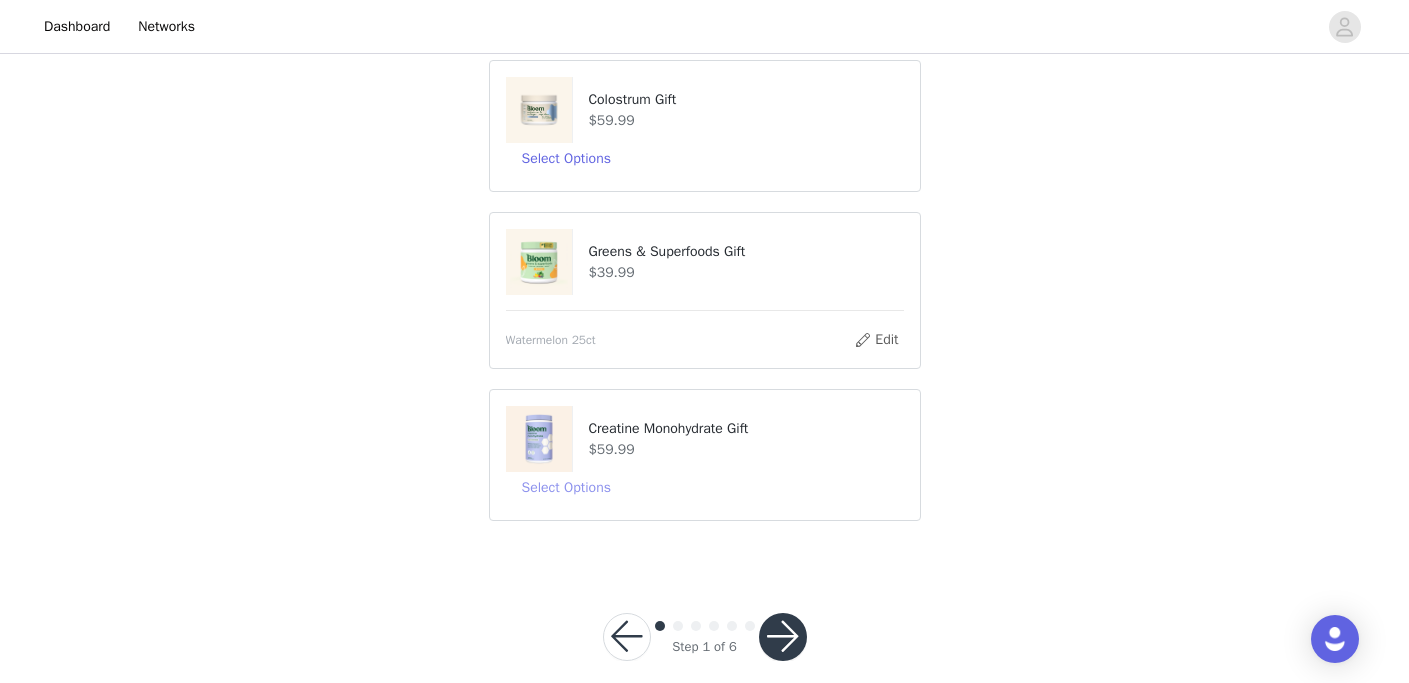 click on "Select Options" at bounding box center (566, 488) 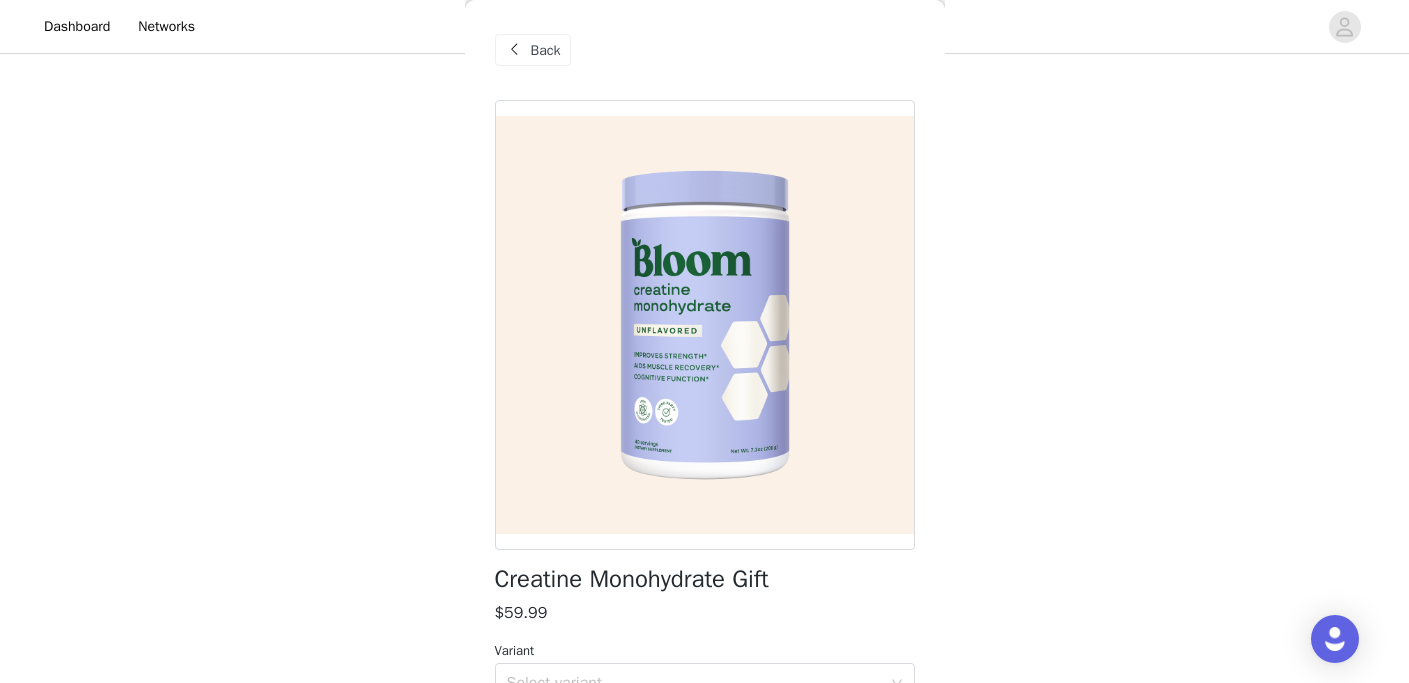 scroll, scrollTop: 103, scrollLeft: 0, axis: vertical 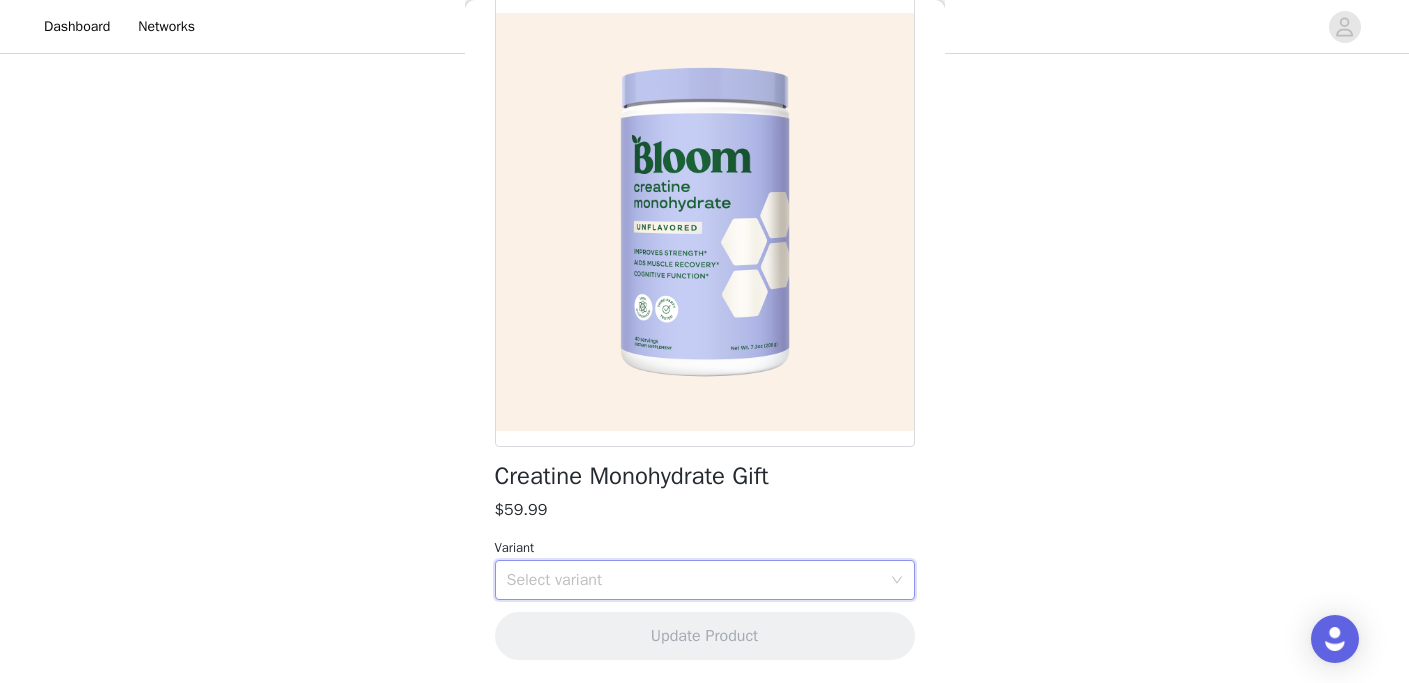 click on "Select variant" at bounding box center (698, 580) 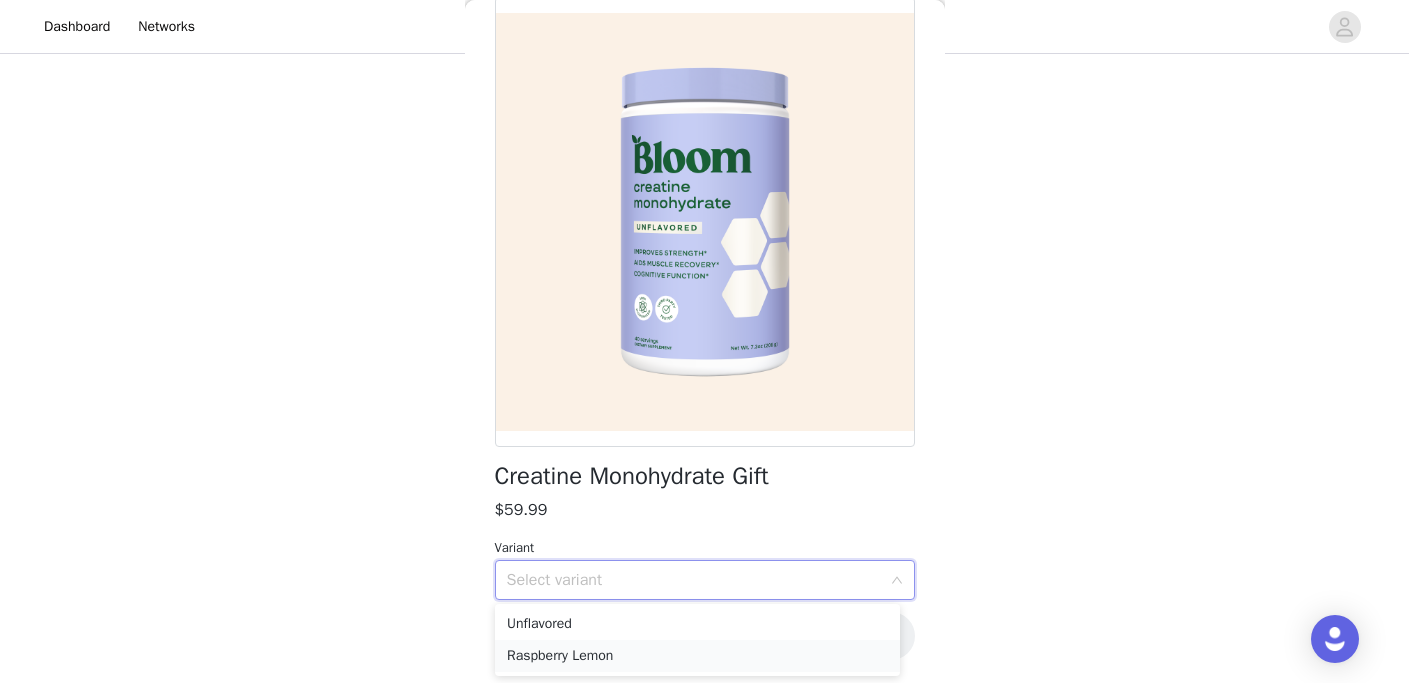 scroll, scrollTop: 491, scrollLeft: 0, axis: vertical 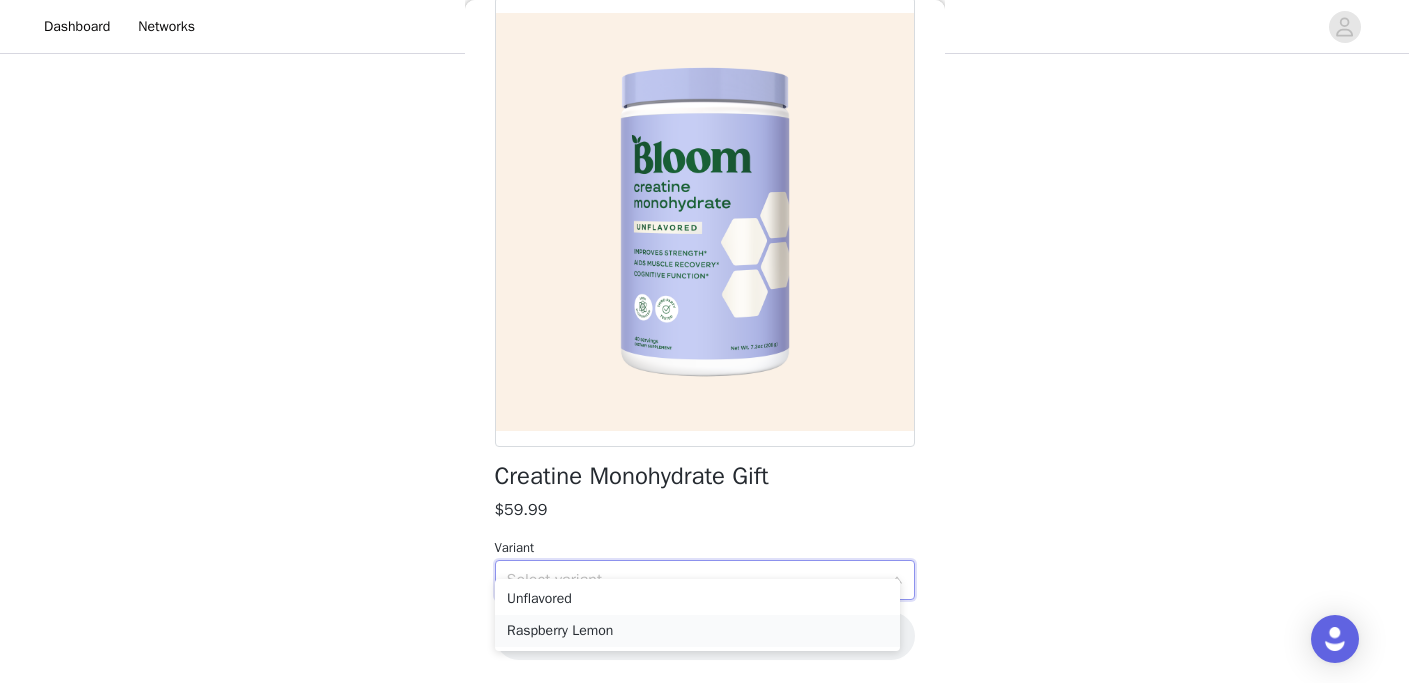 click on "Raspberry Lemon" at bounding box center (697, 631) 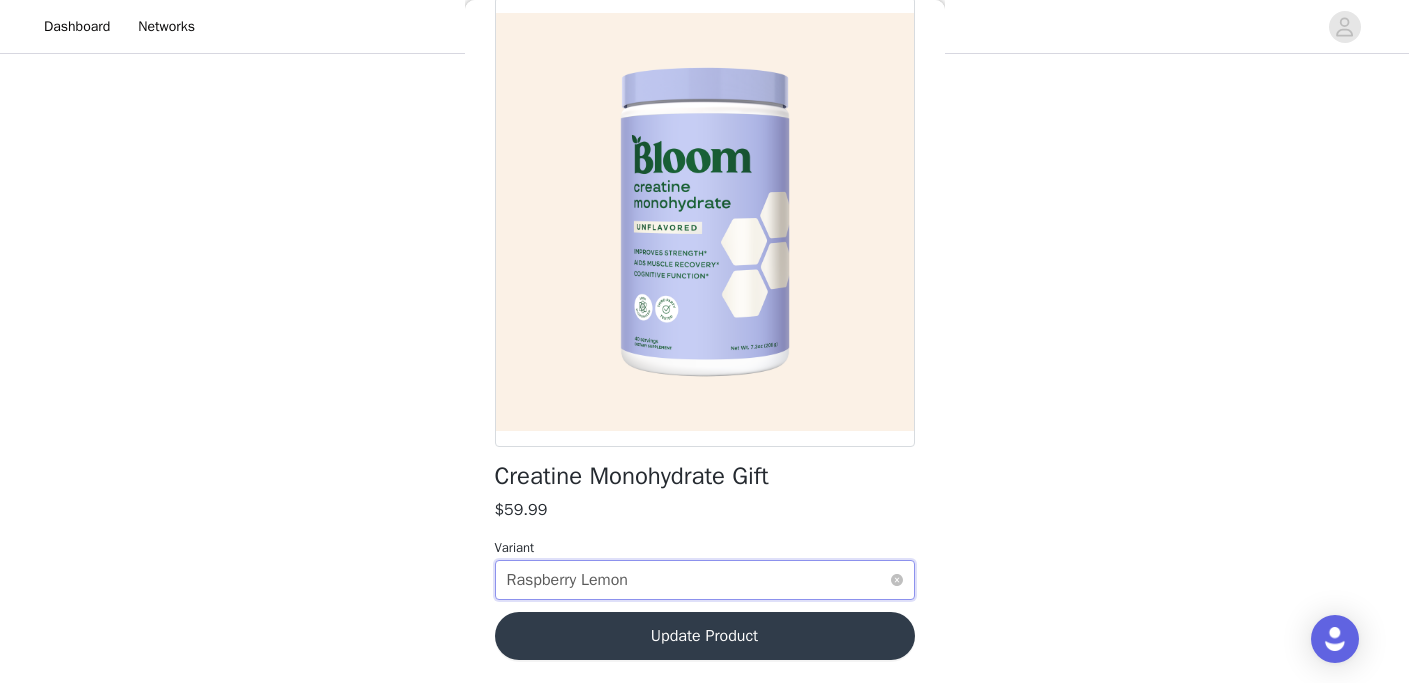 click on "Select variant Raspberry Lemon" at bounding box center [698, 580] 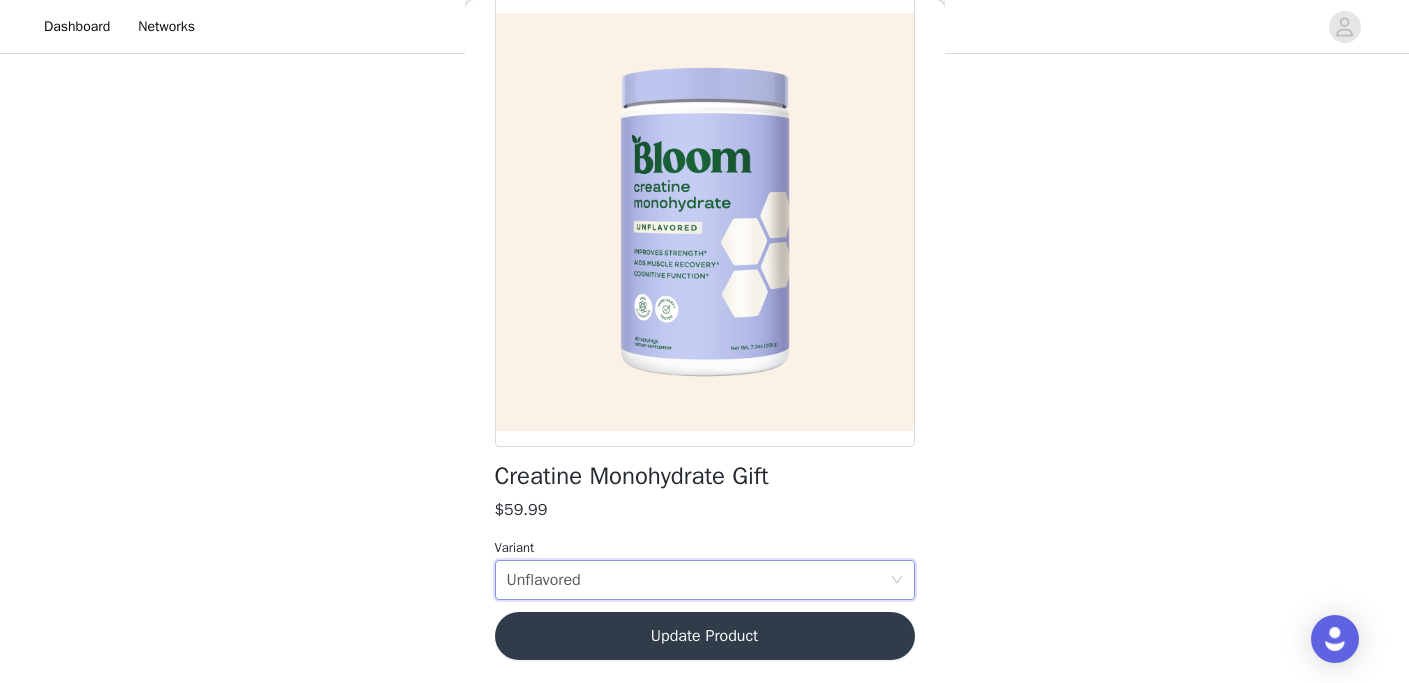 click on "Update Product" at bounding box center [705, 636] 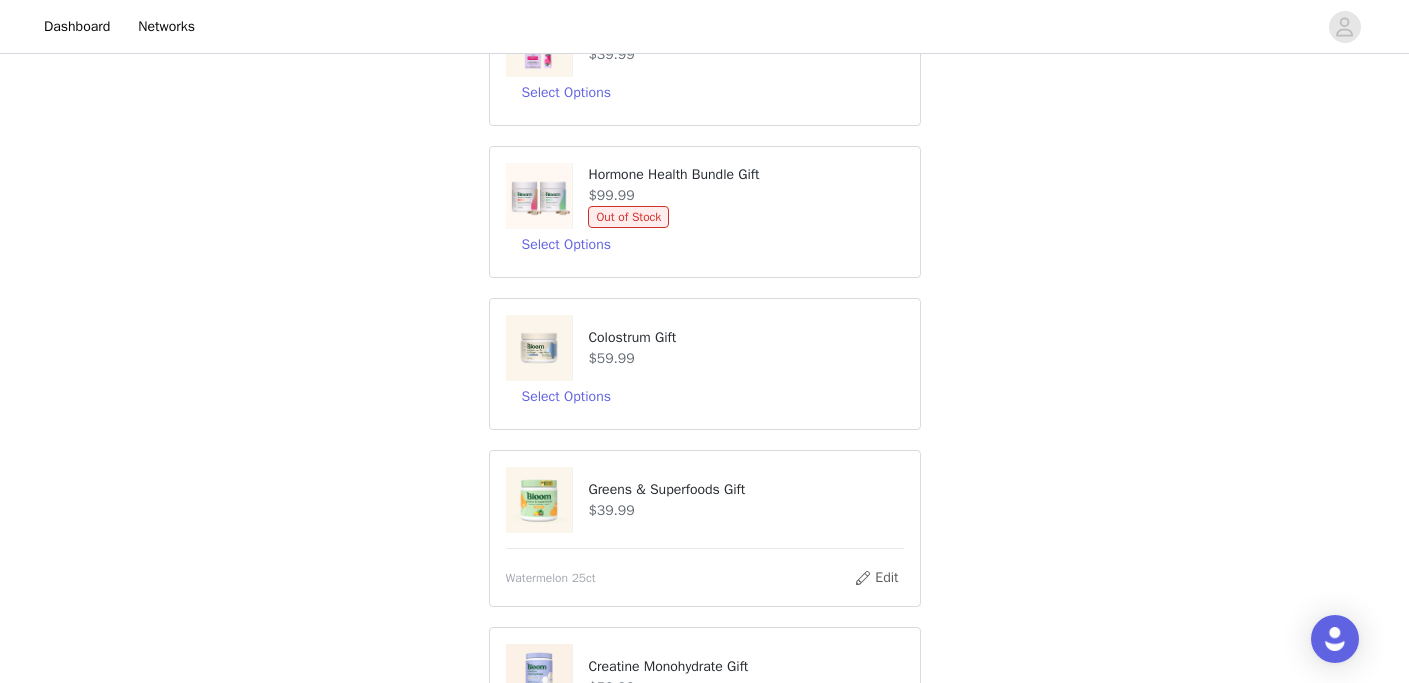 scroll, scrollTop: 516, scrollLeft: 0, axis: vertical 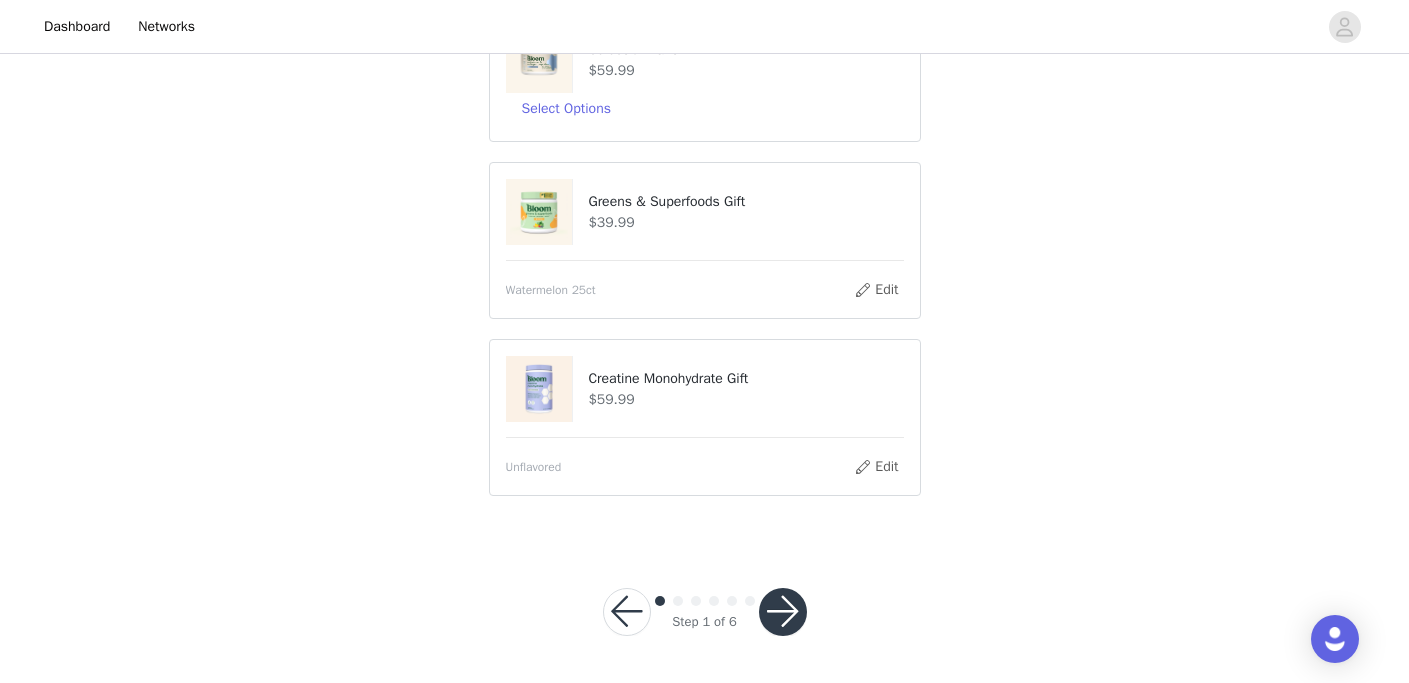 click at bounding box center [783, 612] 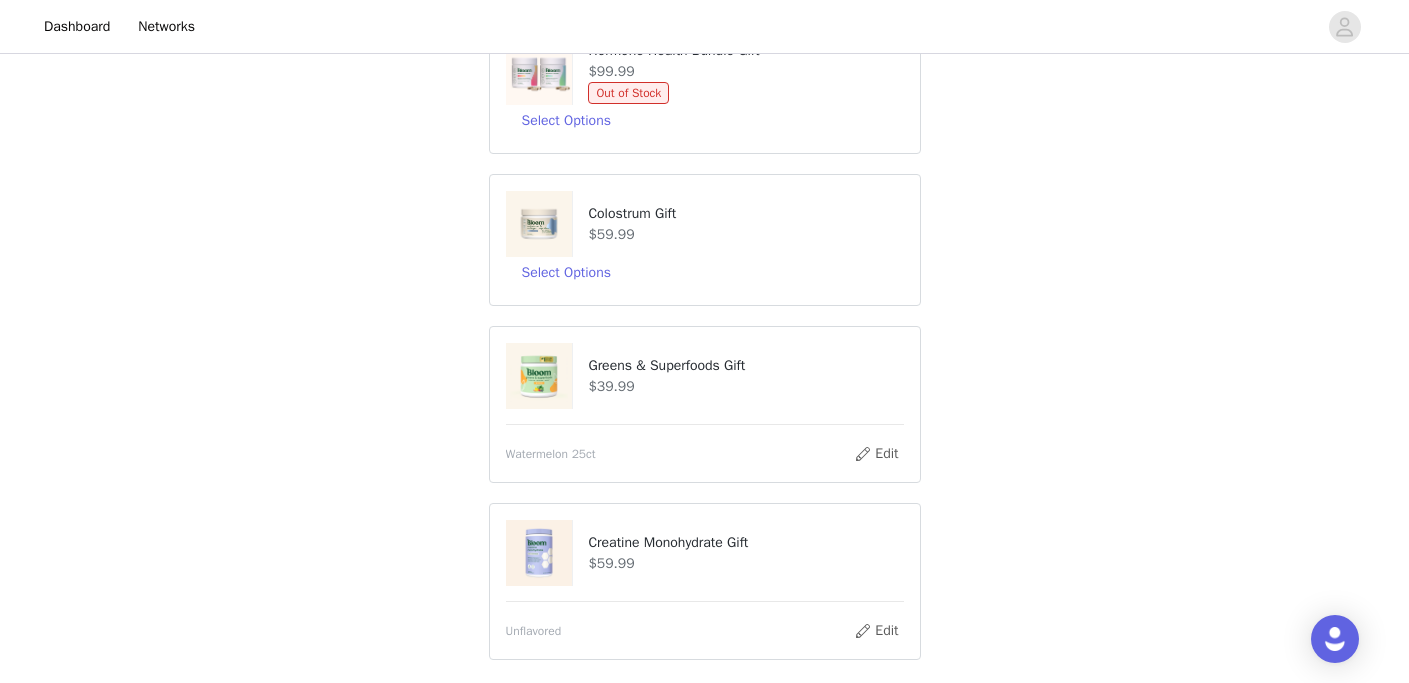 scroll, scrollTop: 0, scrollLeft: 0, axis: both 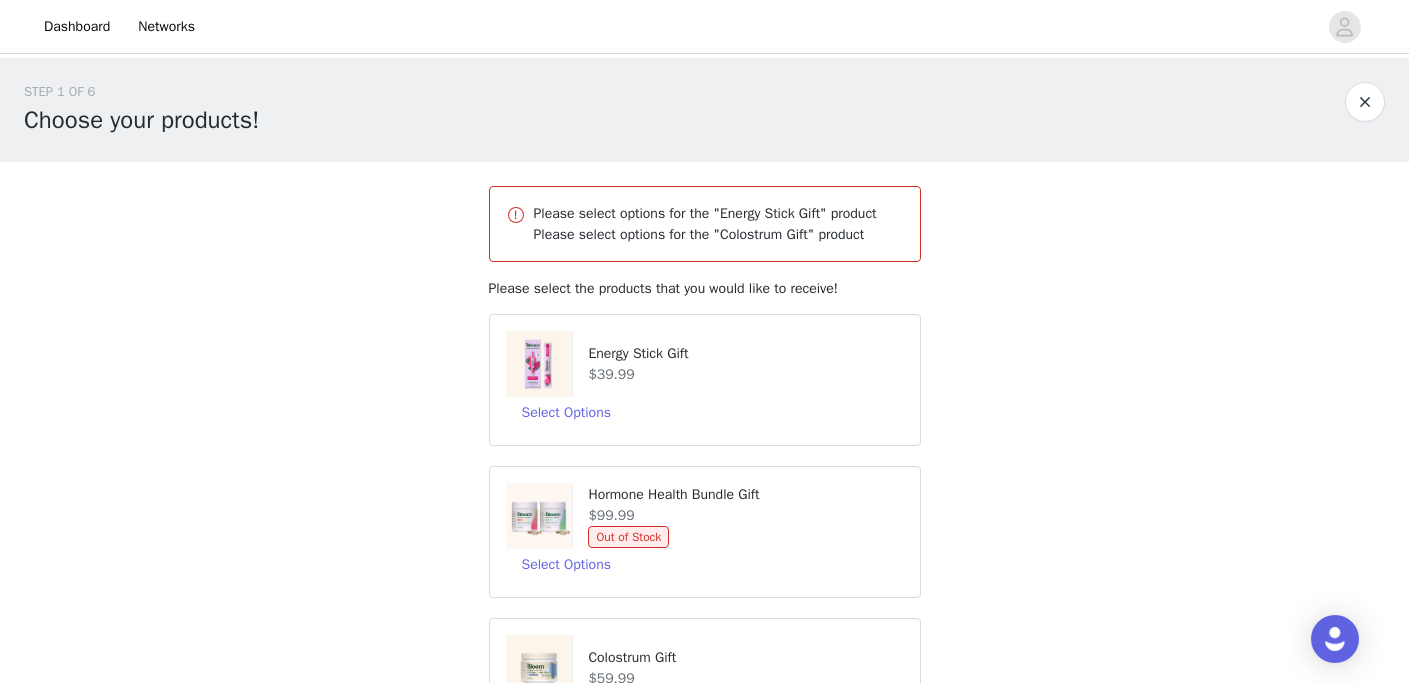click on "Energy Stick Gift     $39.99" at bounding box center (705, 364) 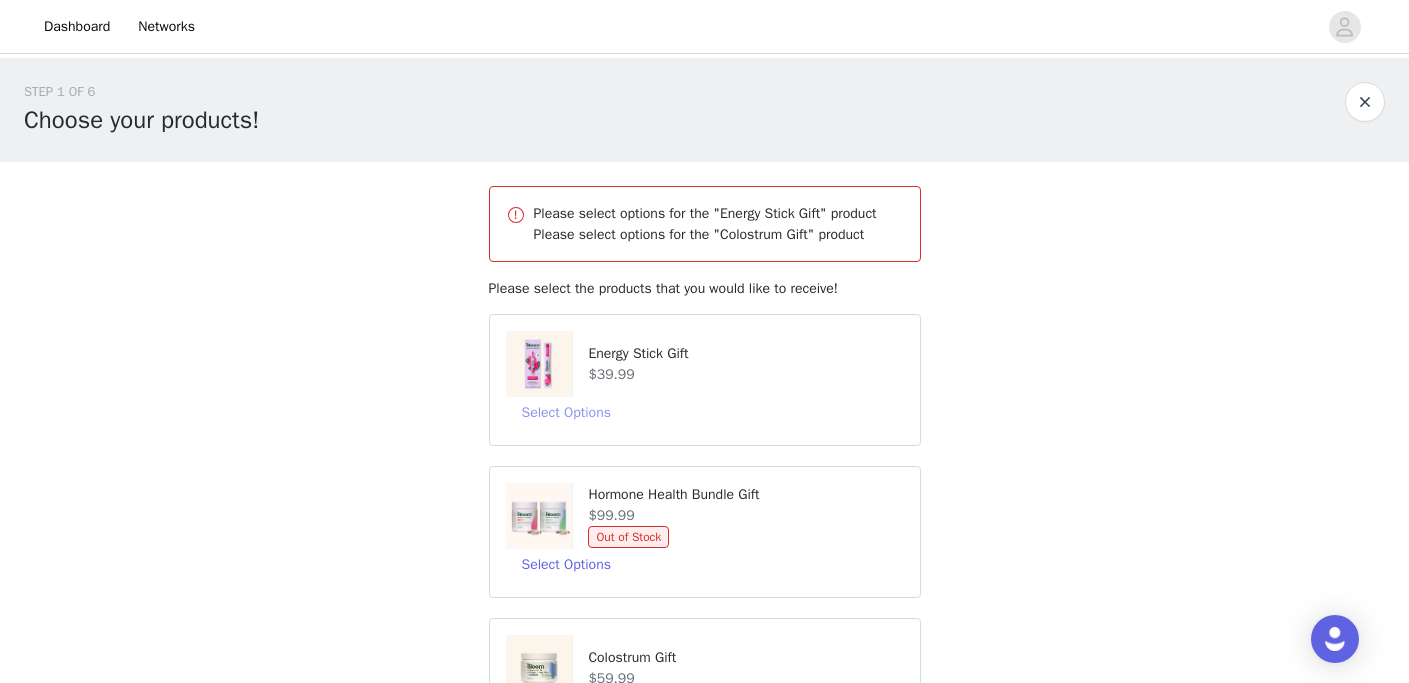 click on "Select Options" at bounding box center [566, 413] 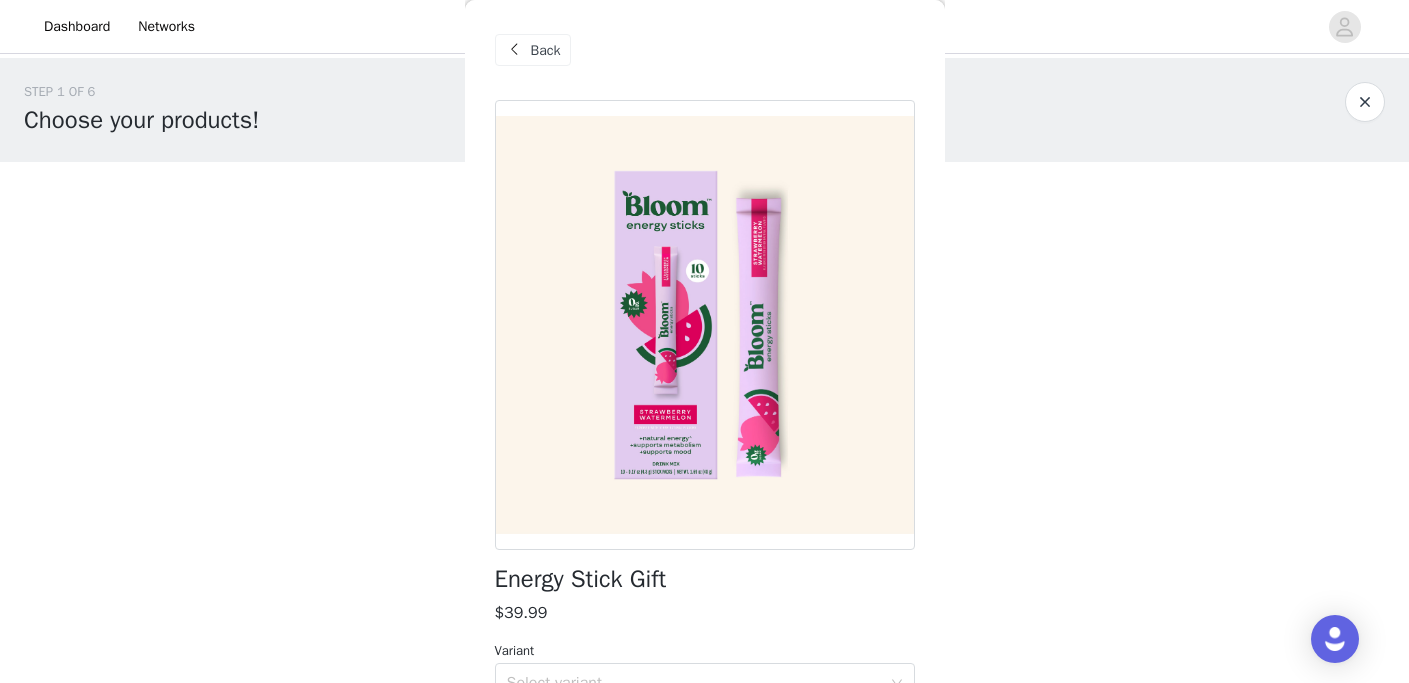 scroll, scrollTop: 103, scrollLeft: 0, axis: vertical 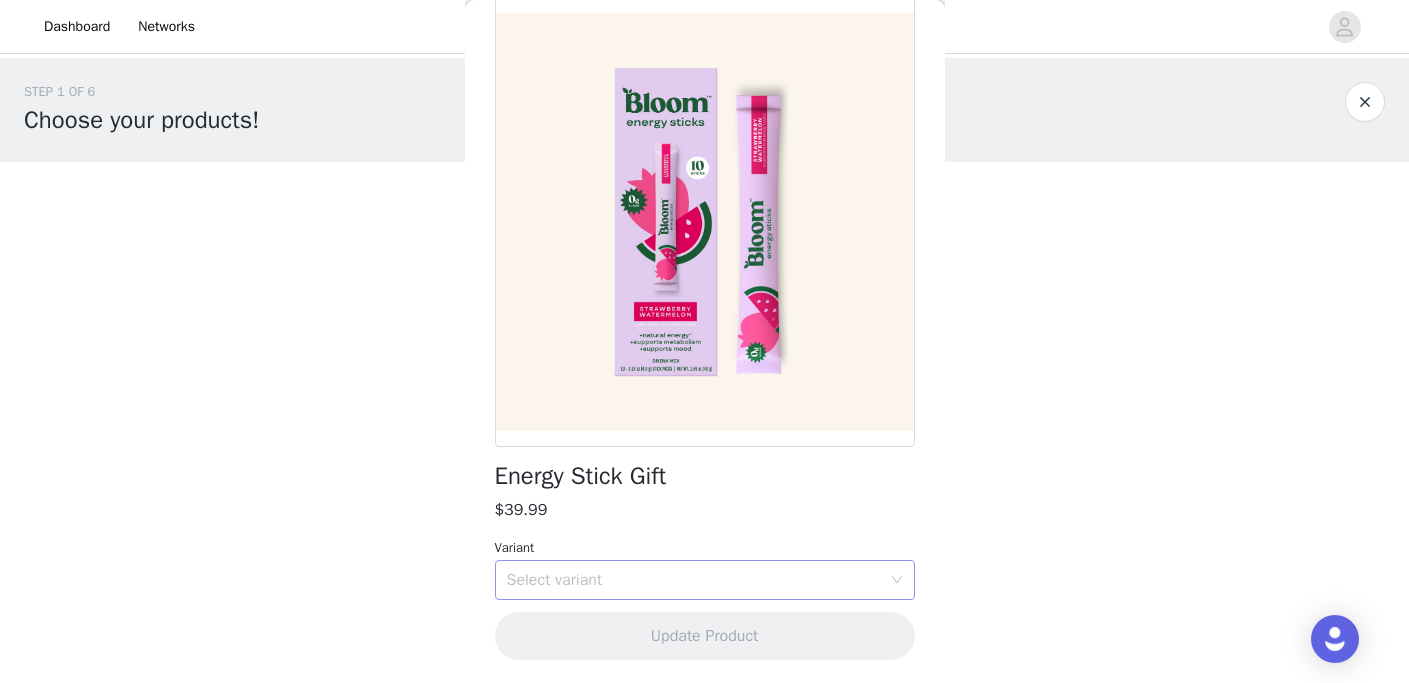 click on "Select variant" at bounding box center [698, 580] 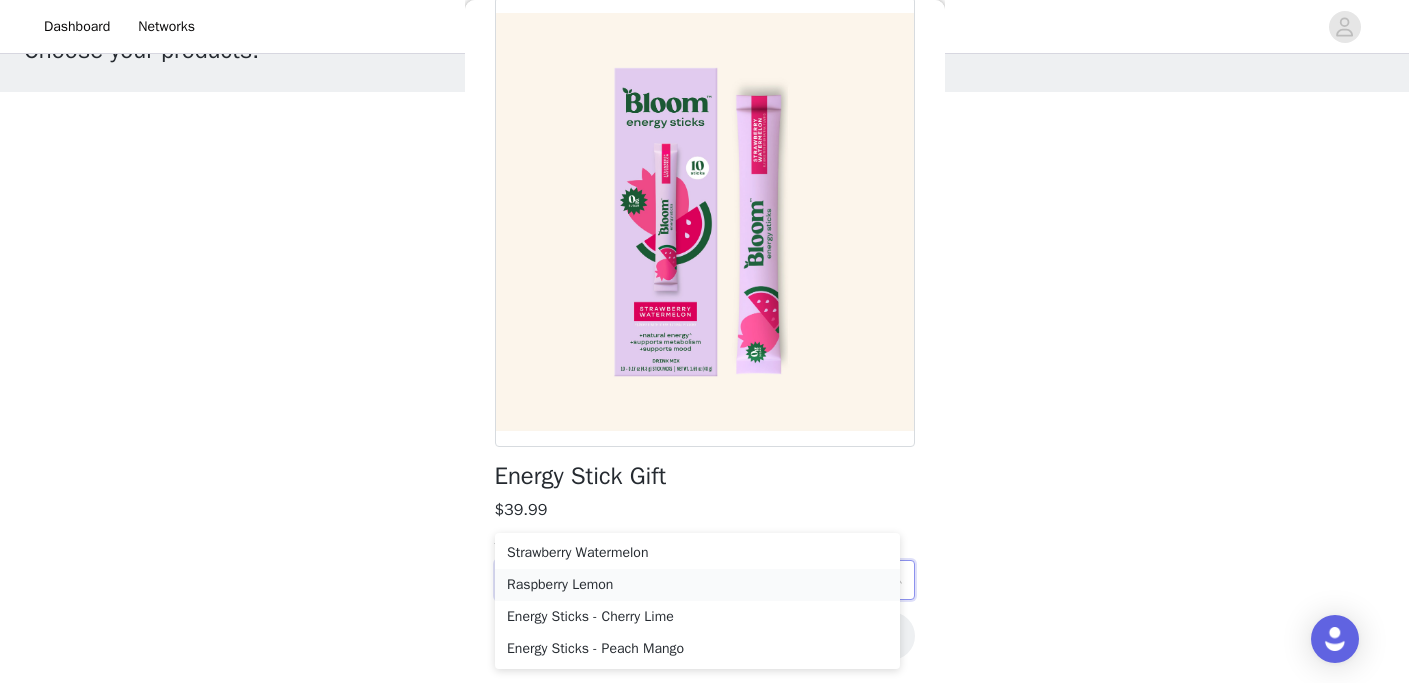 scroll, scrollTop: 83, scrollLeft: 0, axis: vertical 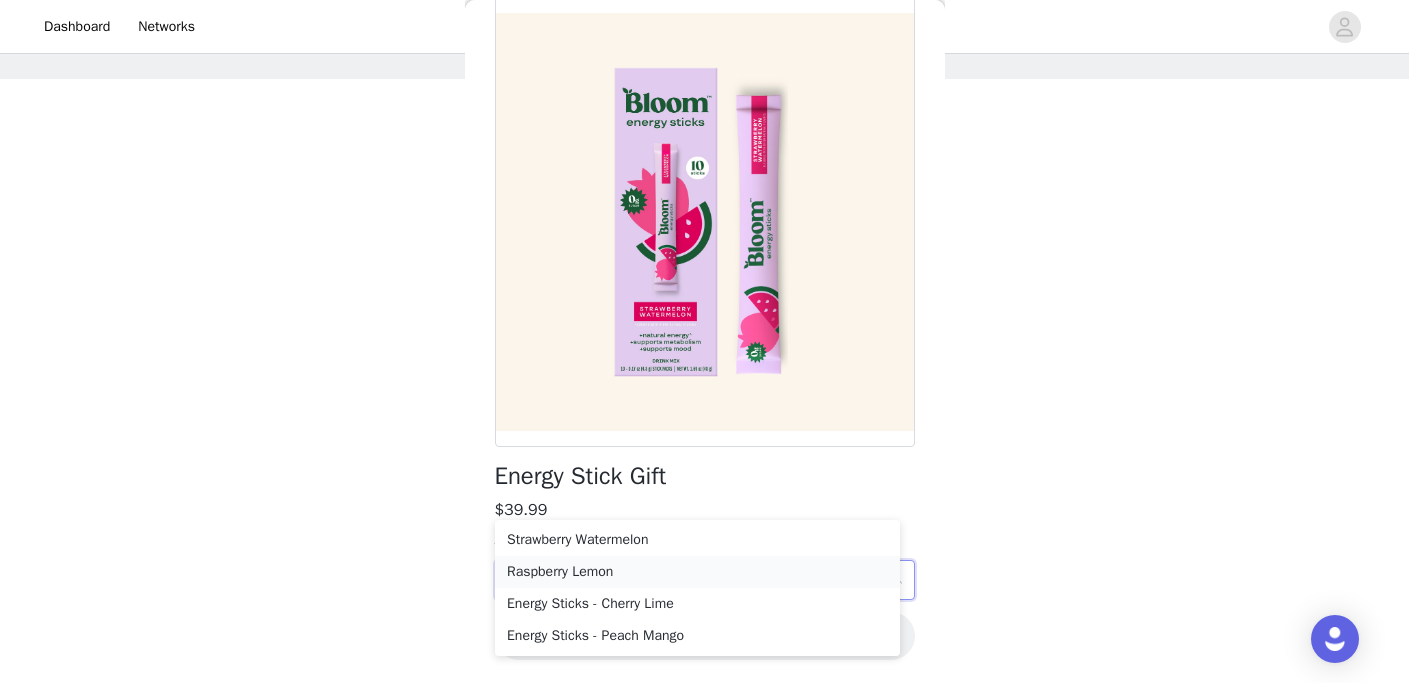 click on "Raspberry Lemon" at bounding box center (697, 572) 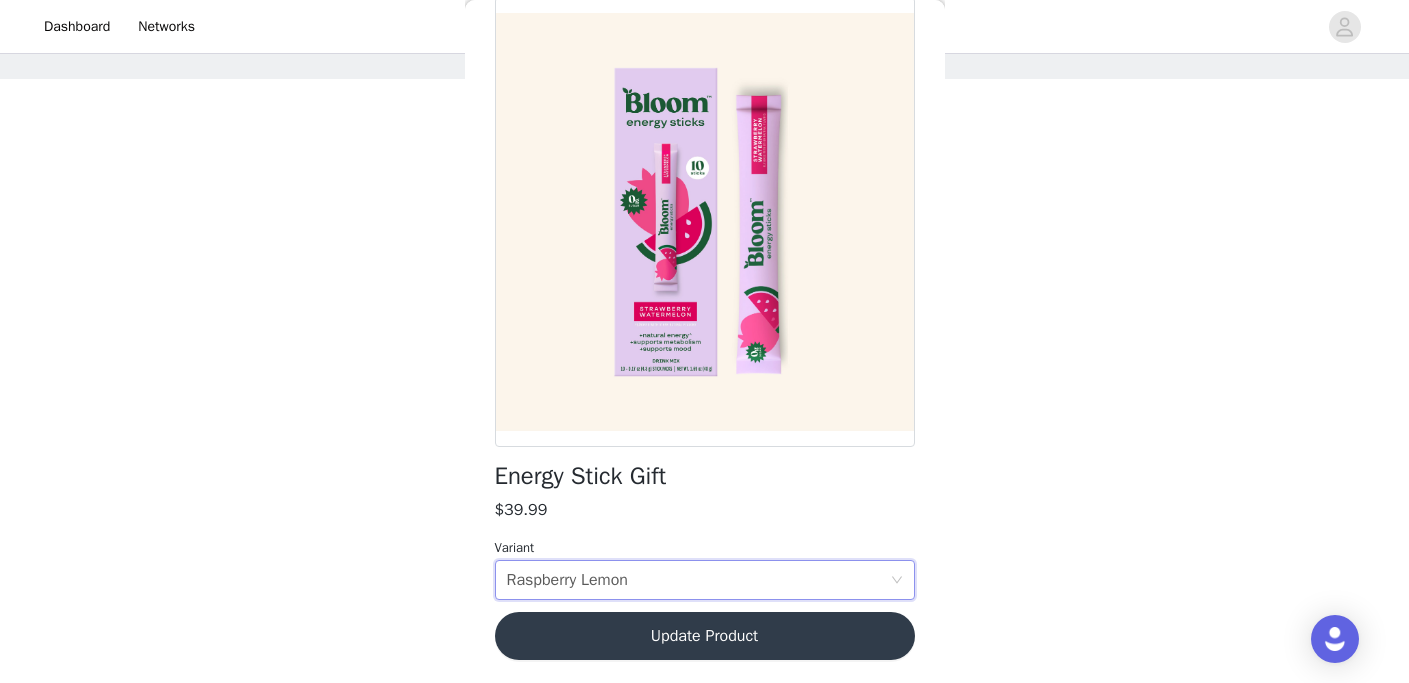 click on "Update Product" at bounding box center (705, 636) 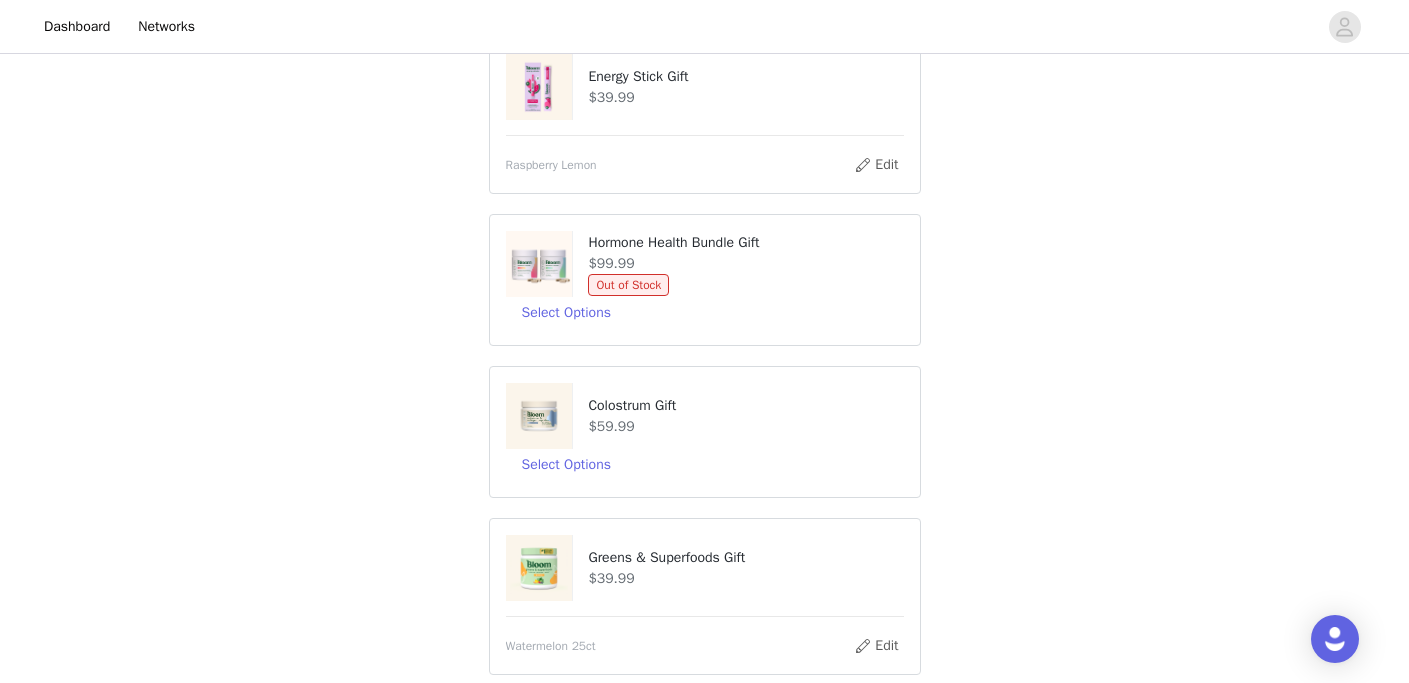 scroll, scrollTop: 282, scrollLeft: 0, axis: vertical 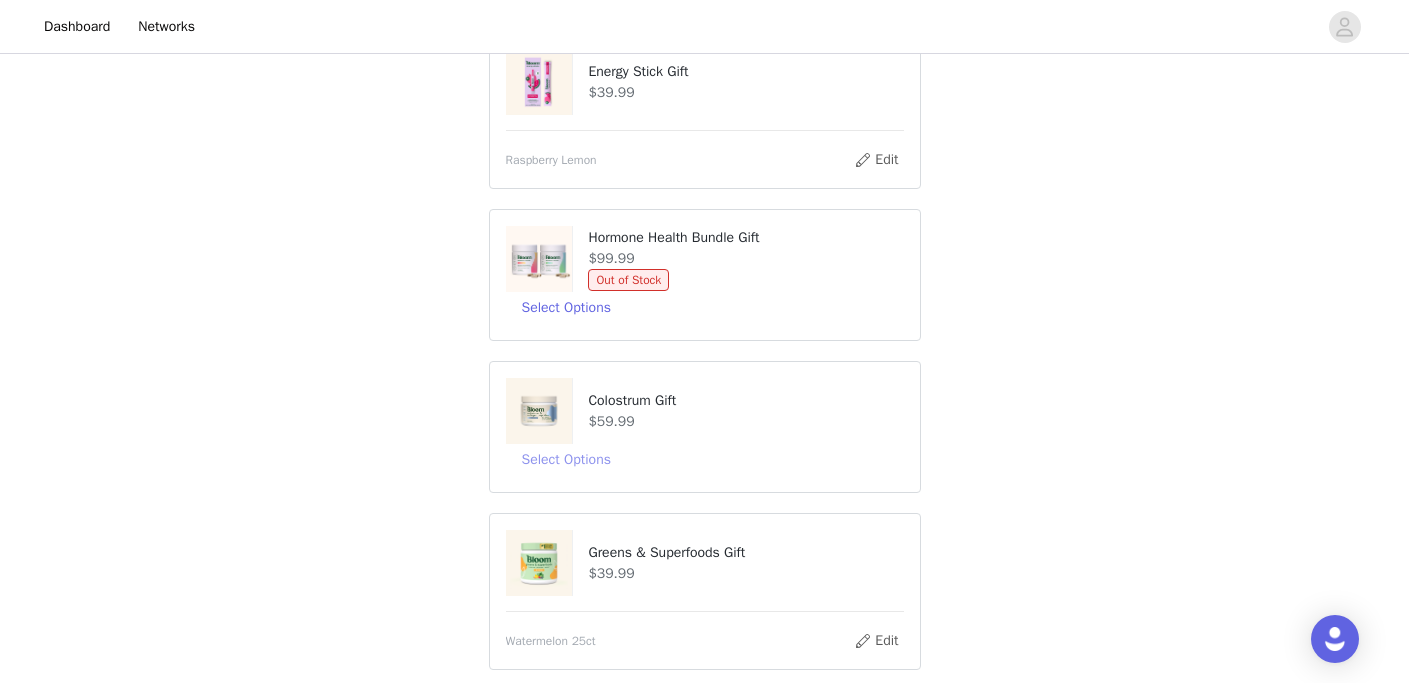 click on "Select Options" at bounding box center (566, 460) 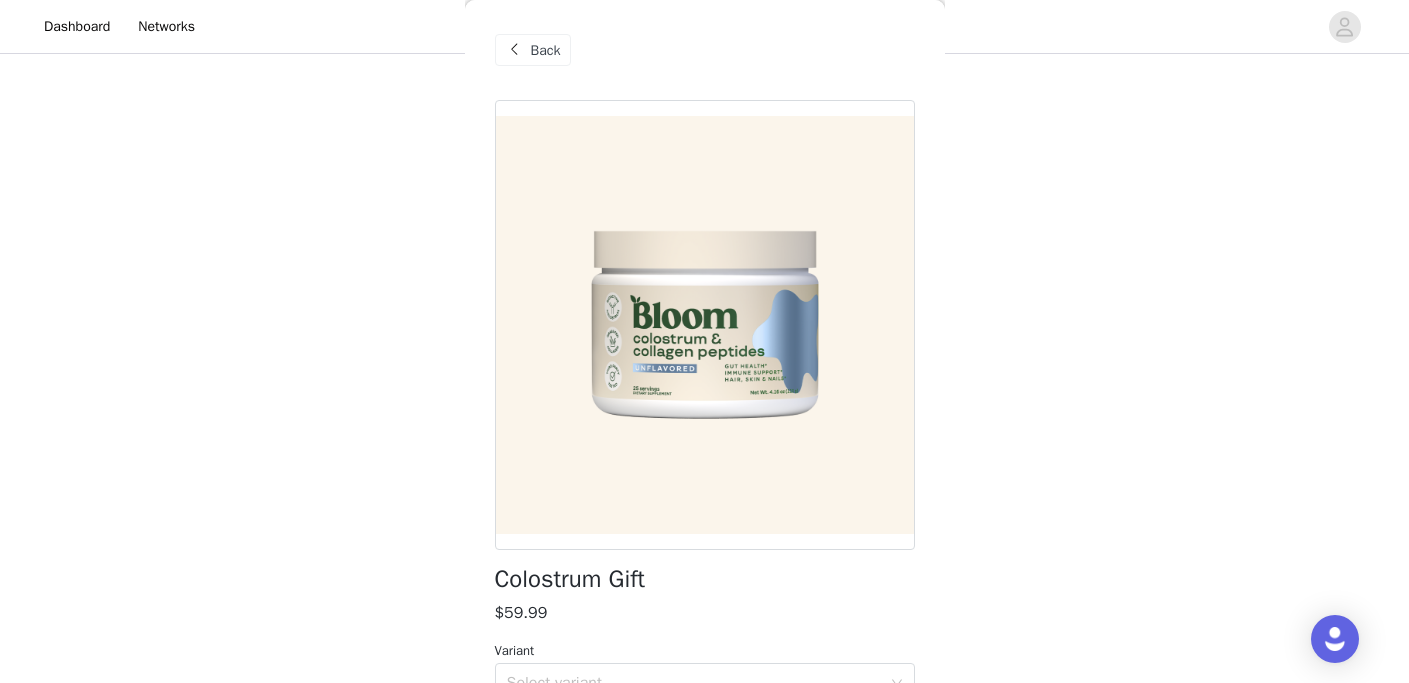 scroll, scrollTop: 103, scrollLeft: 0, axis: vertical 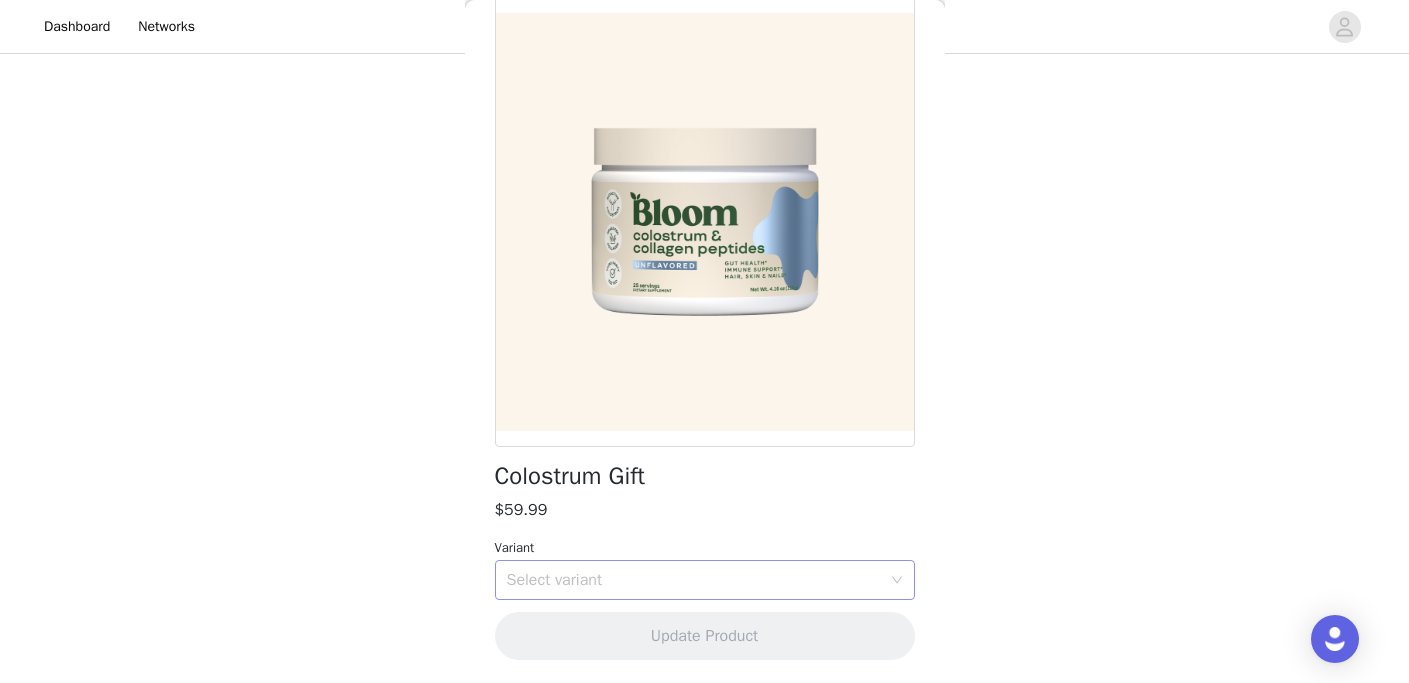 click on "Select variant" at bounding box center (694, 580) 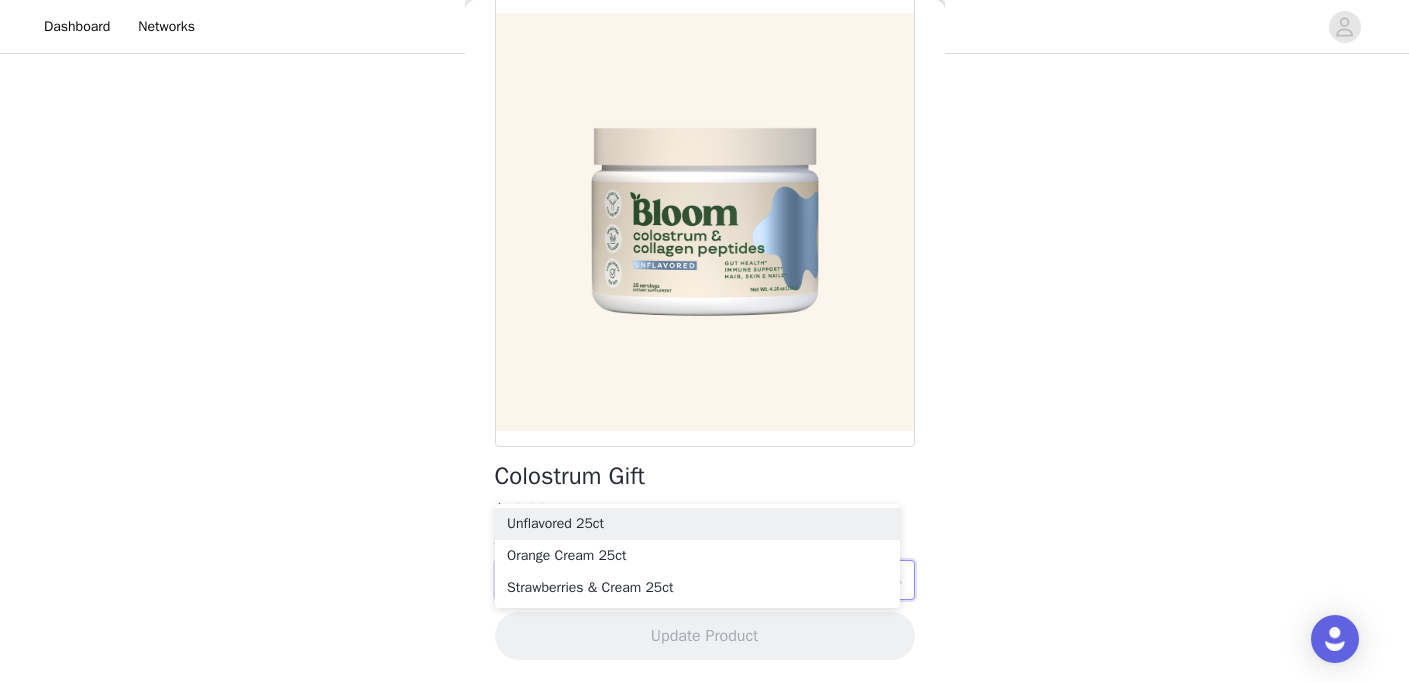 scroll, scrollTop: 385, scrollLeft: 0, axis: vertical 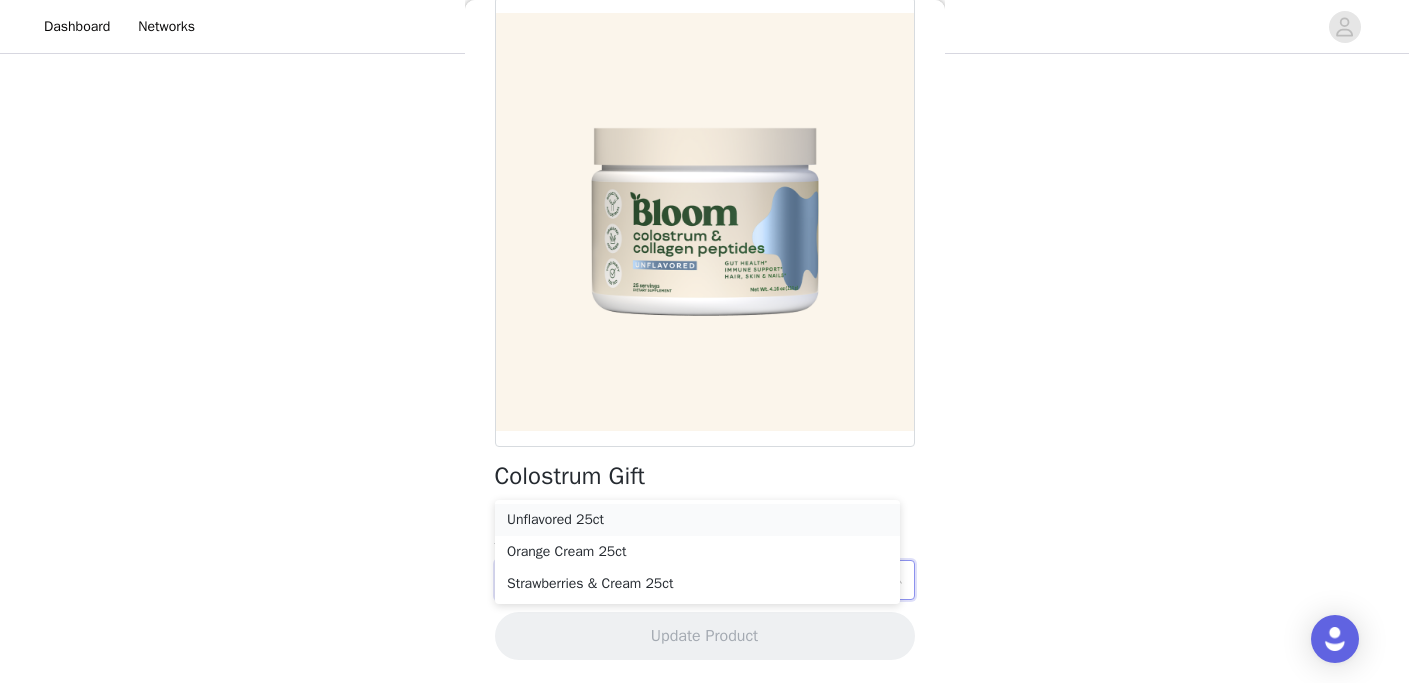 click on "Unflavored 25ct" at bounding box center (697, 520) 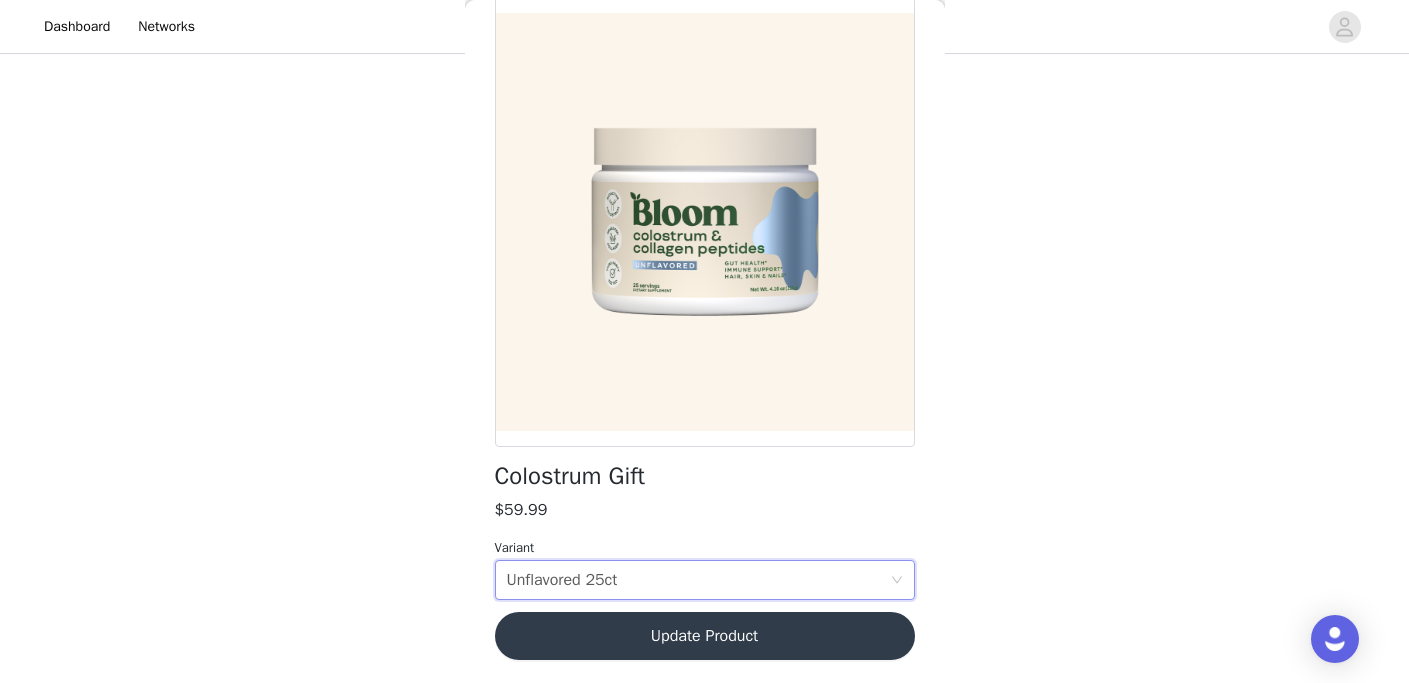 click on "Update Product" at bounding box center (705, 636) 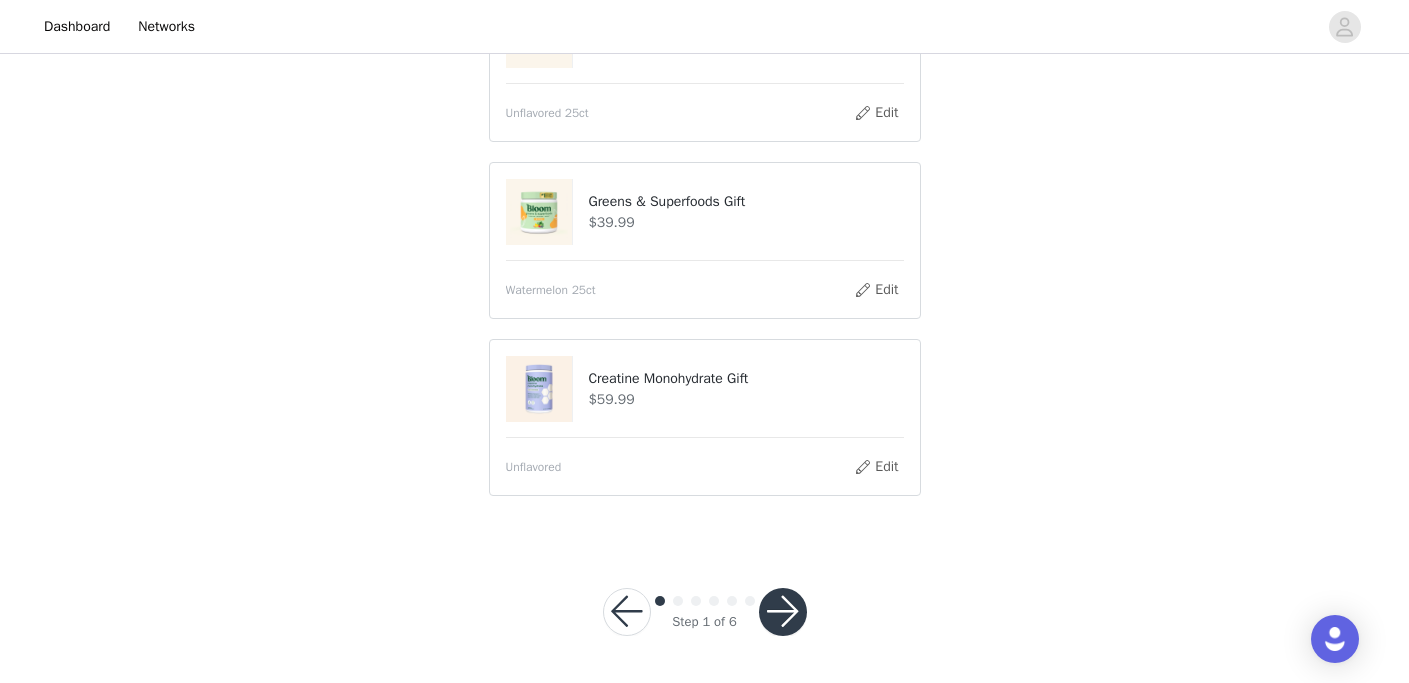 click at bounding box center (783, 612) 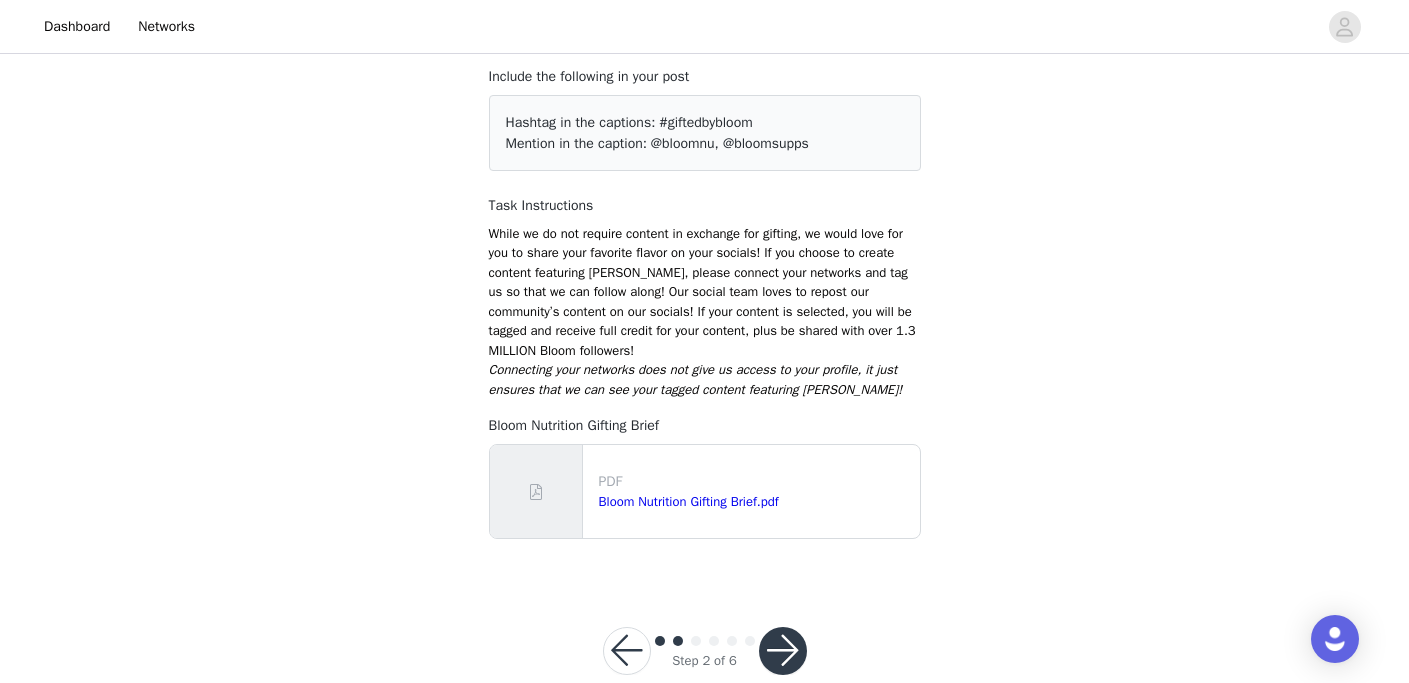 scroll, scrollTop: 160, scrollLeft: 0, axis: vertical 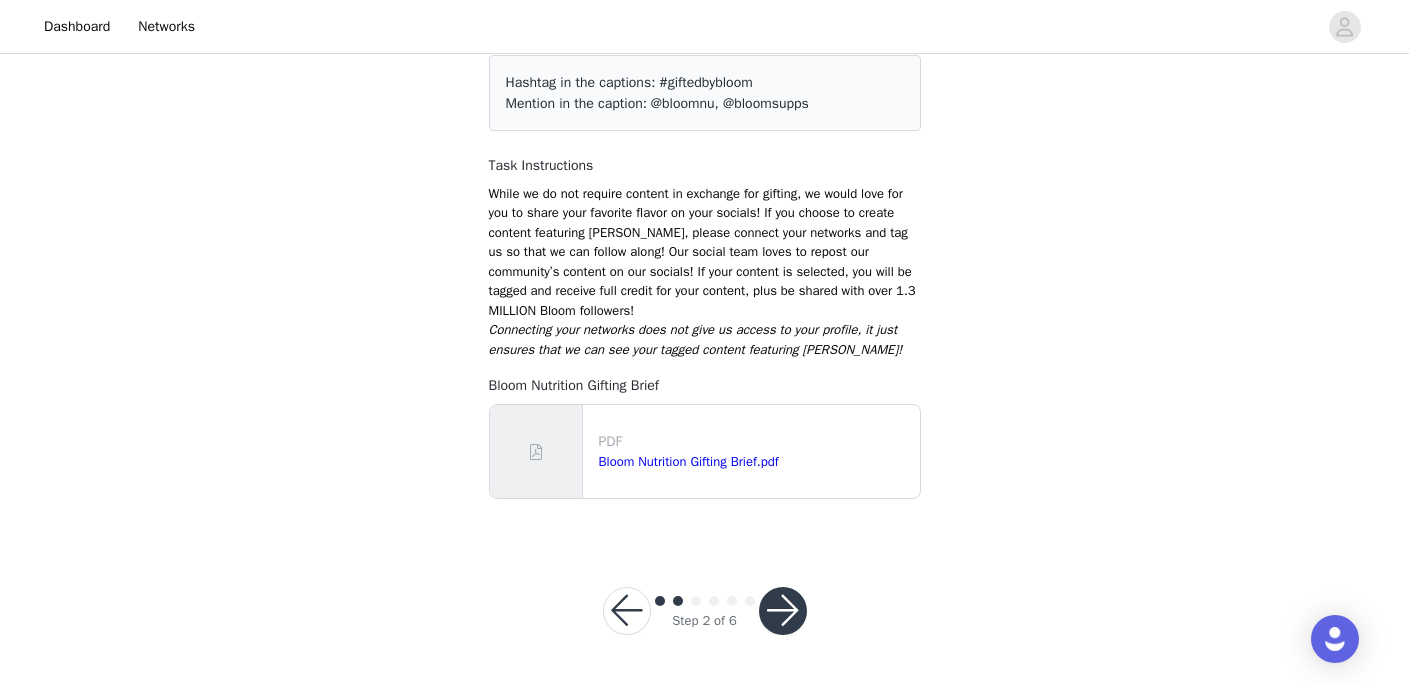 click at bounding box center (783, 611) 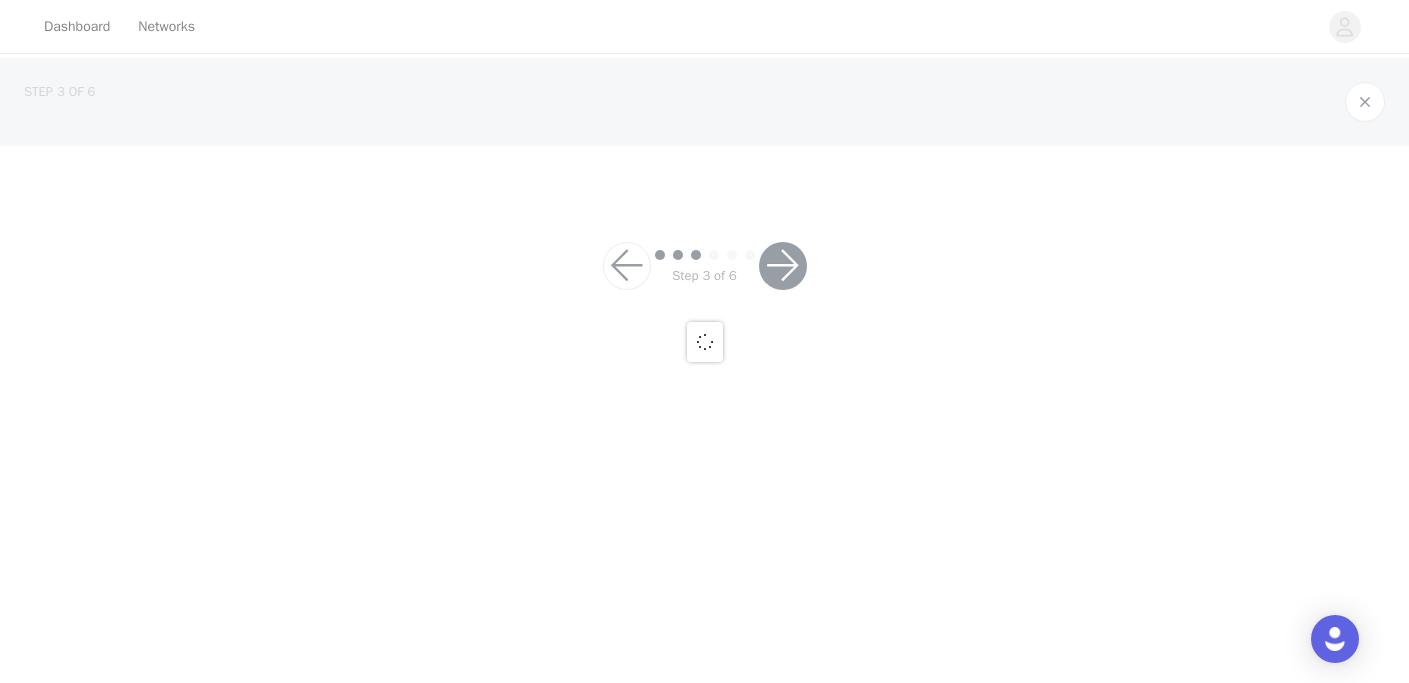 scroll, scrollTop: 0, scrollLeft: 0, axis: both 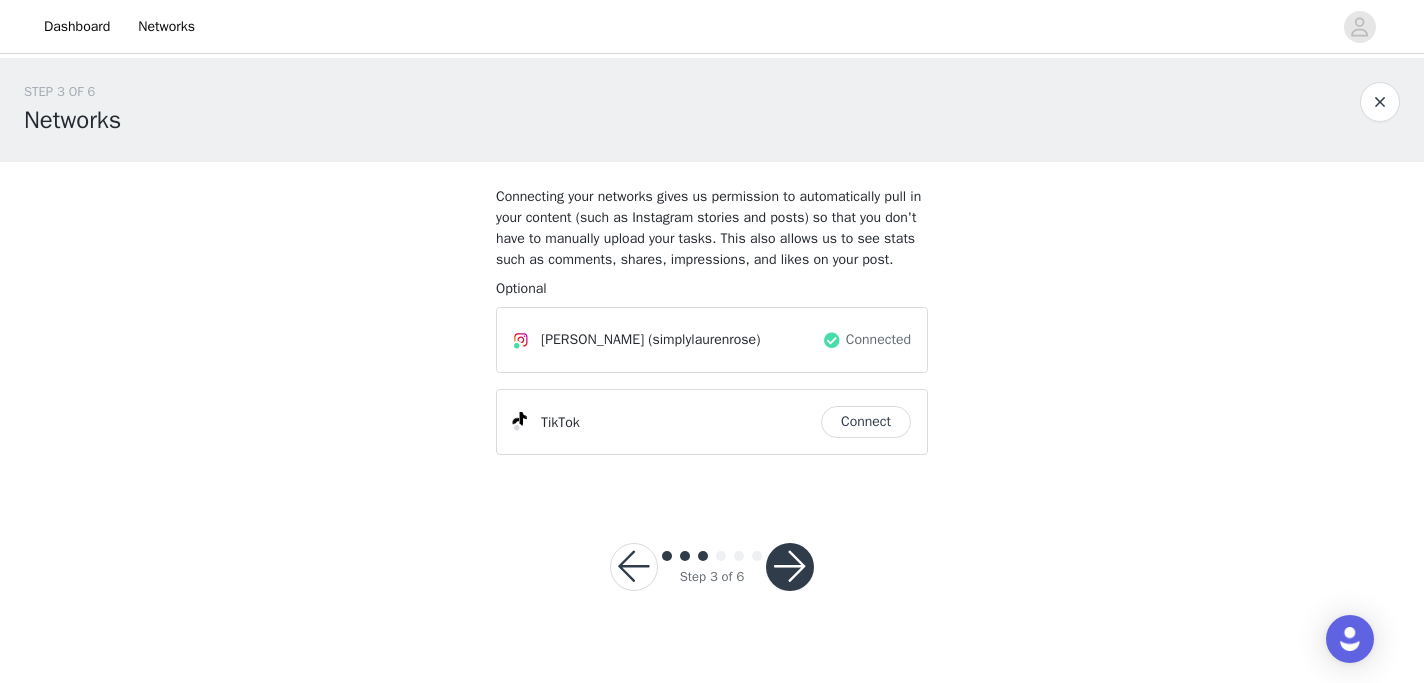 click at bounding box center (790, 567) 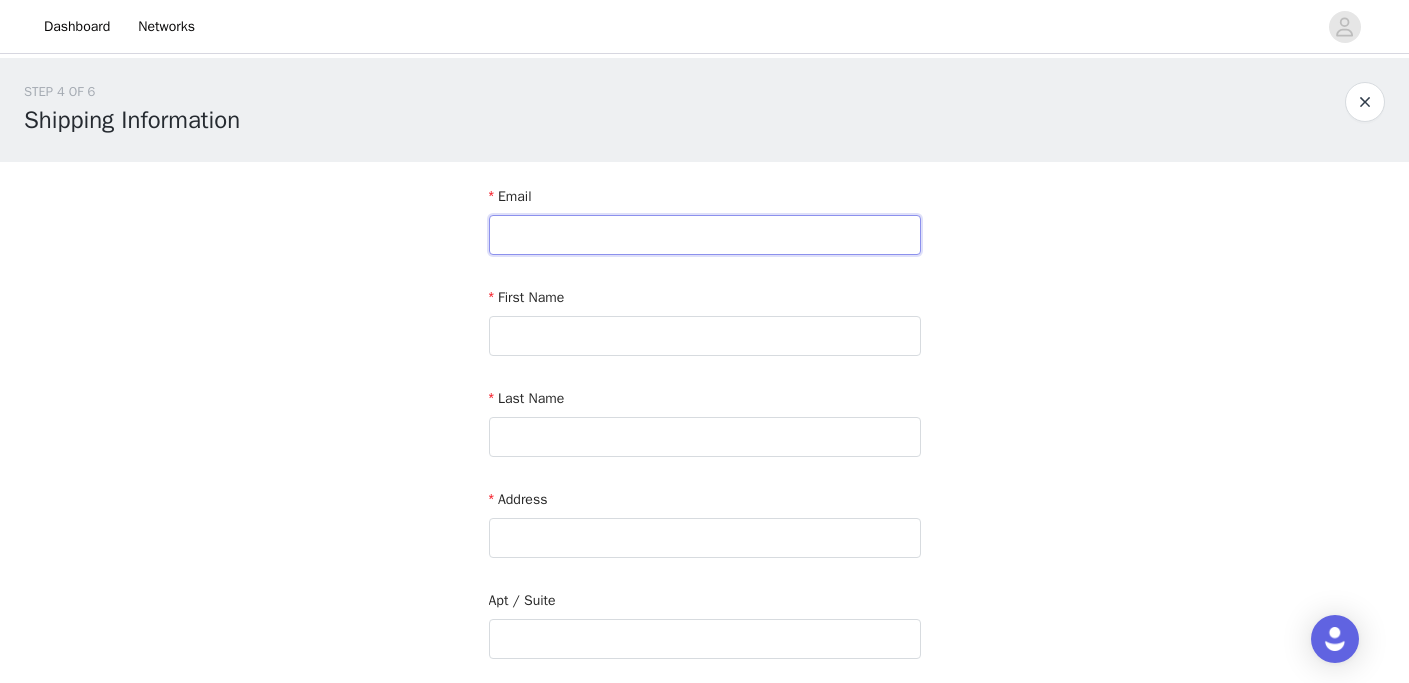 click at bounding box center [705, 235] 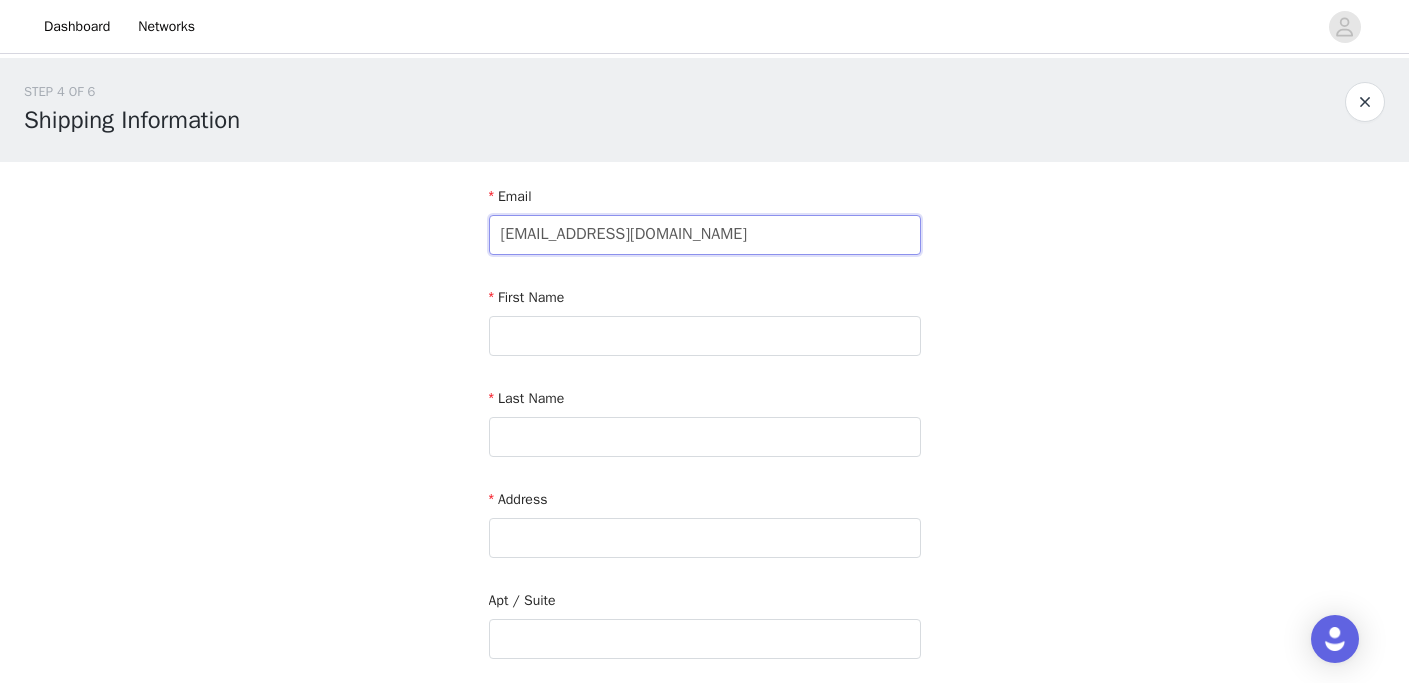 type on "[EMAIL_ADDRESS][DOMAIN_NAME]" 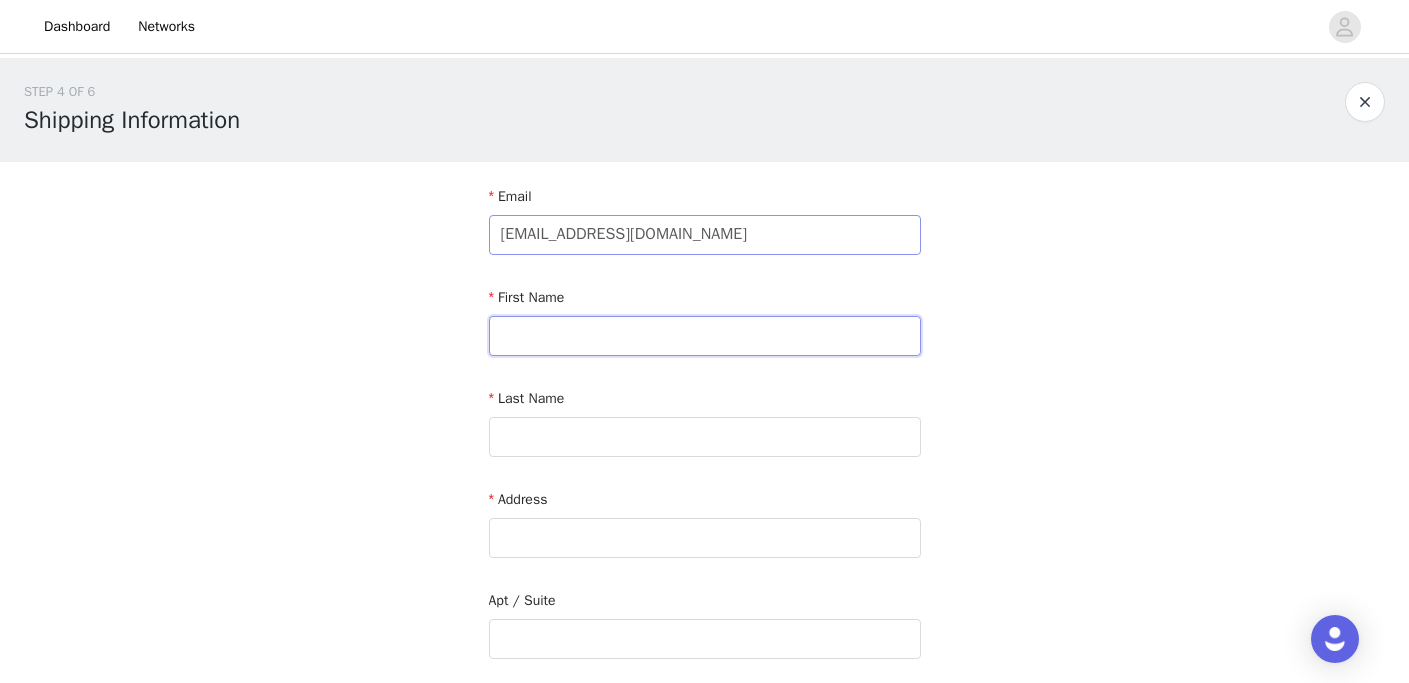 type on "l" 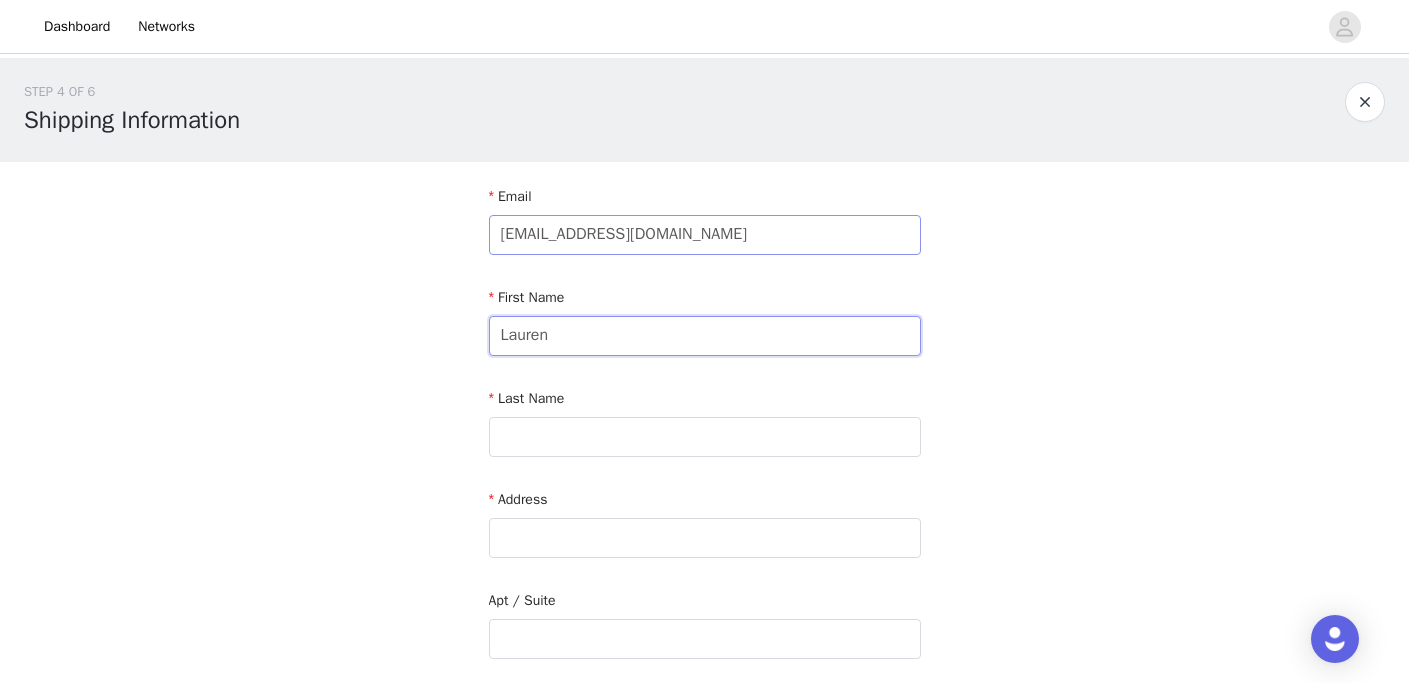 type on "Lauren" 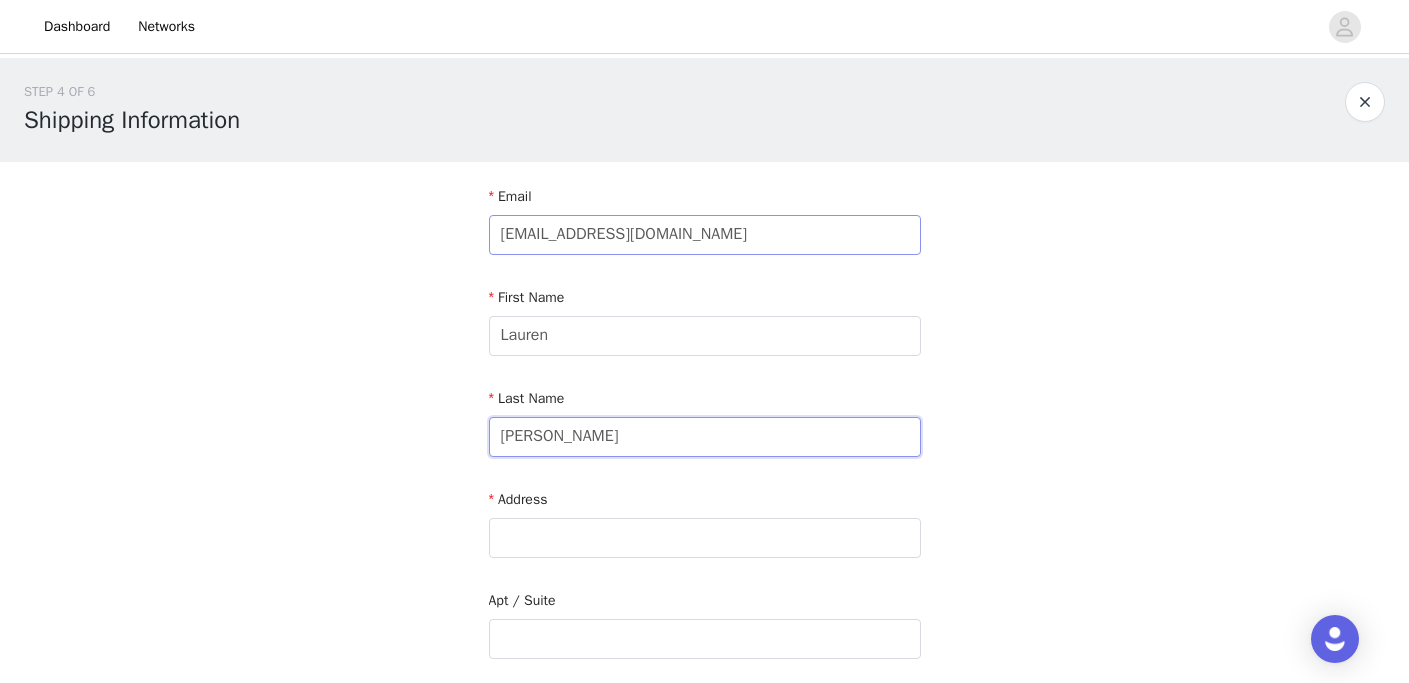 type on "[PERSON_NAME]" 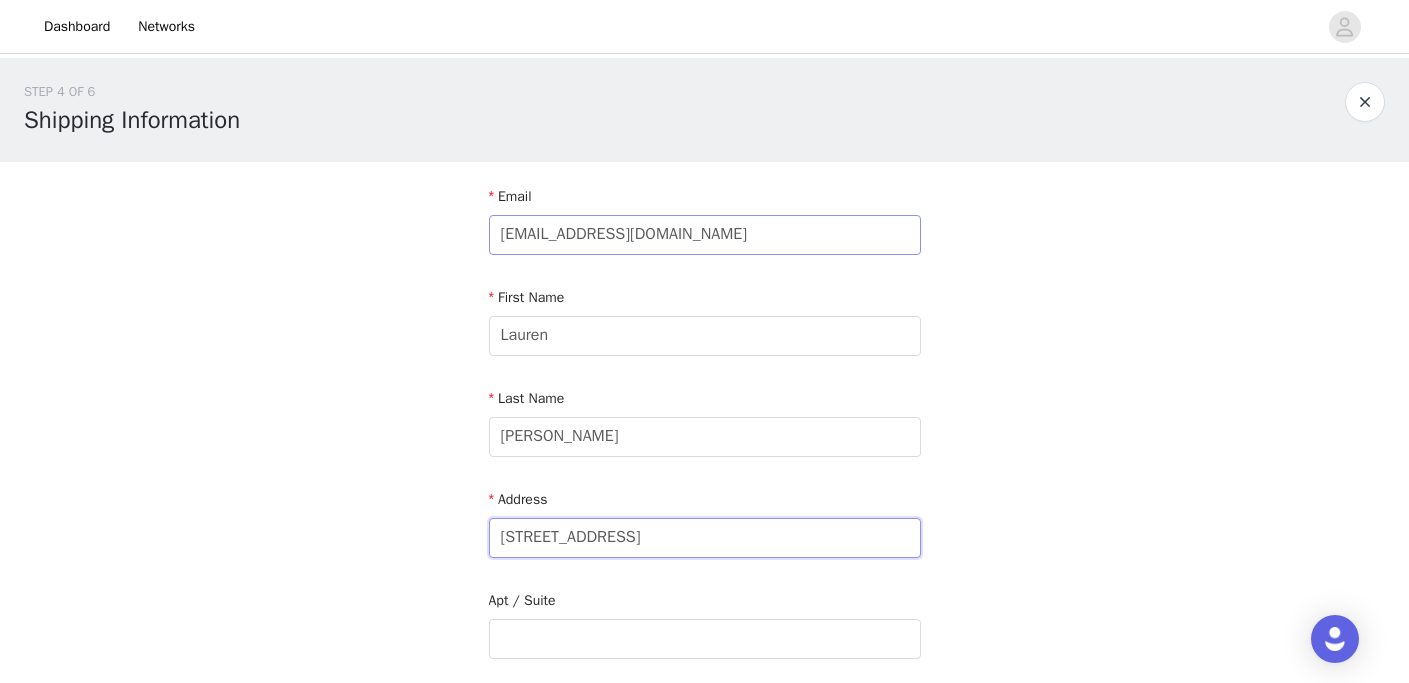 type on "[STREET_ADDRESS]" 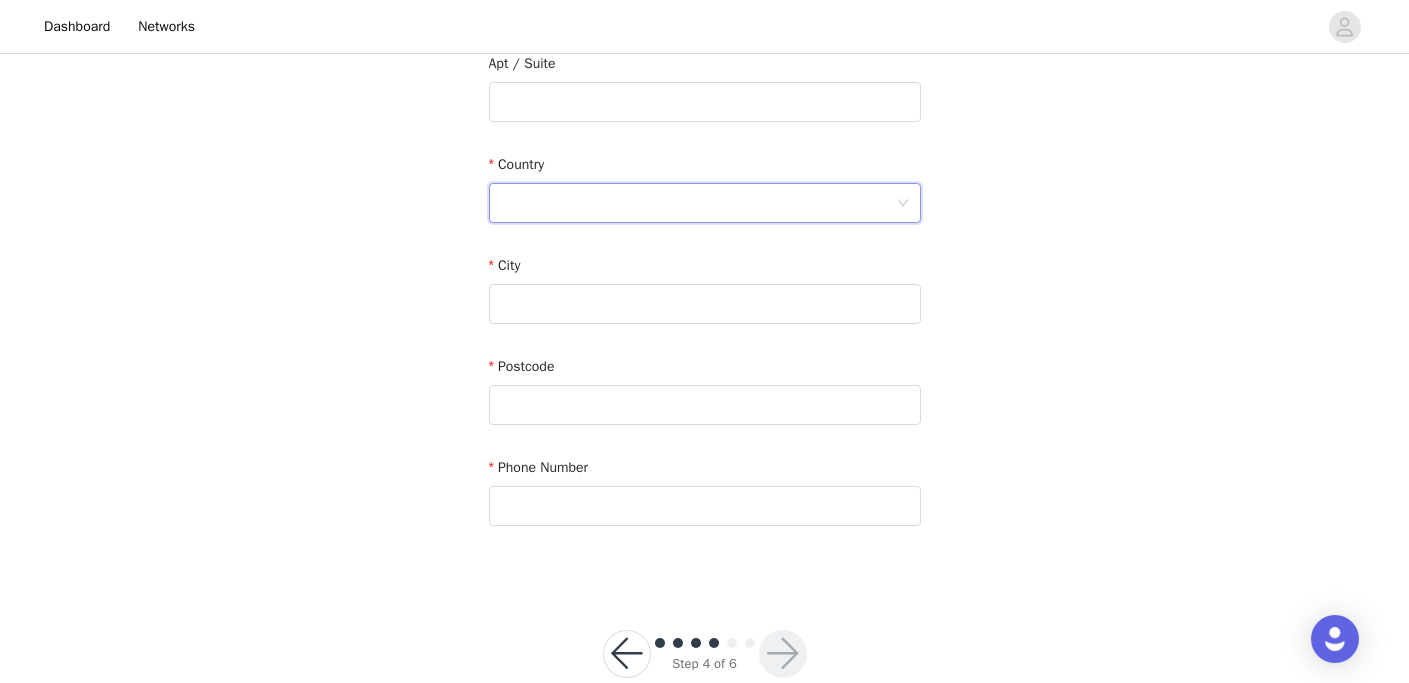 scroll, scrollTop: 538, scrollLeft: 0, axis: vertical 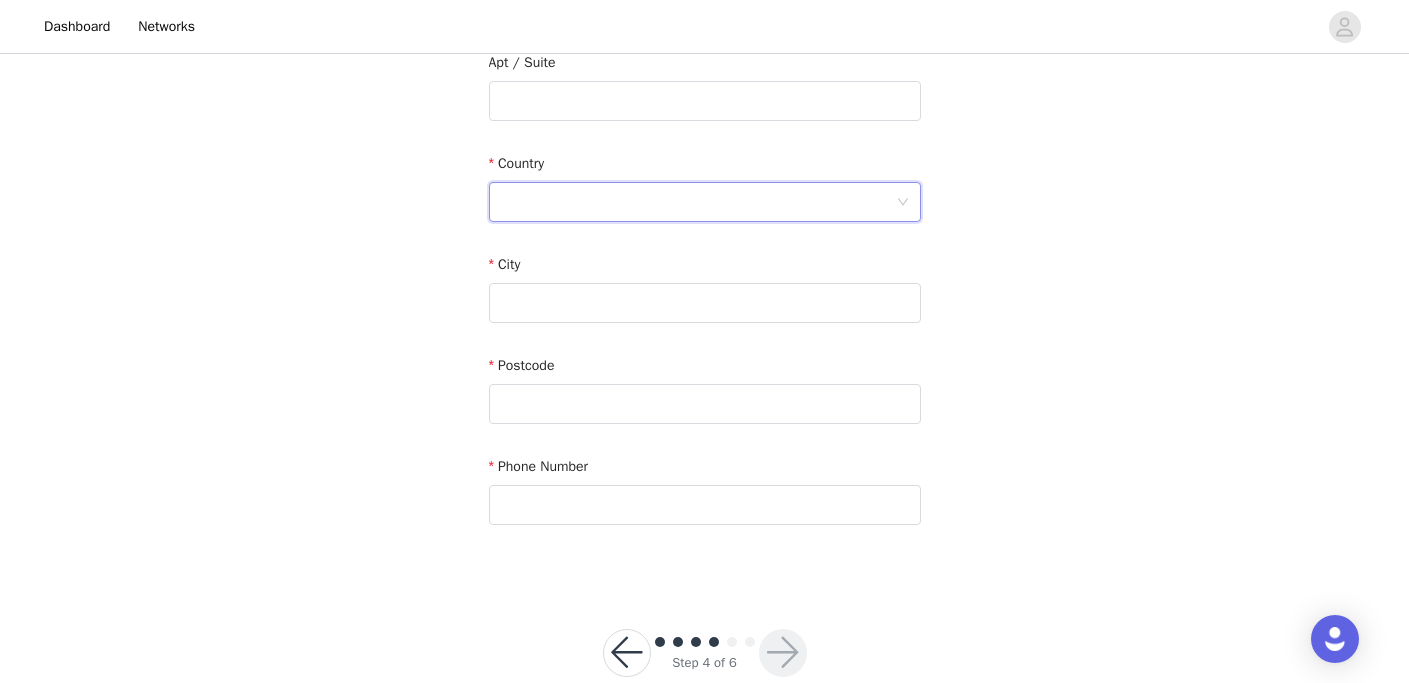 click at bounding box center [698, 202] 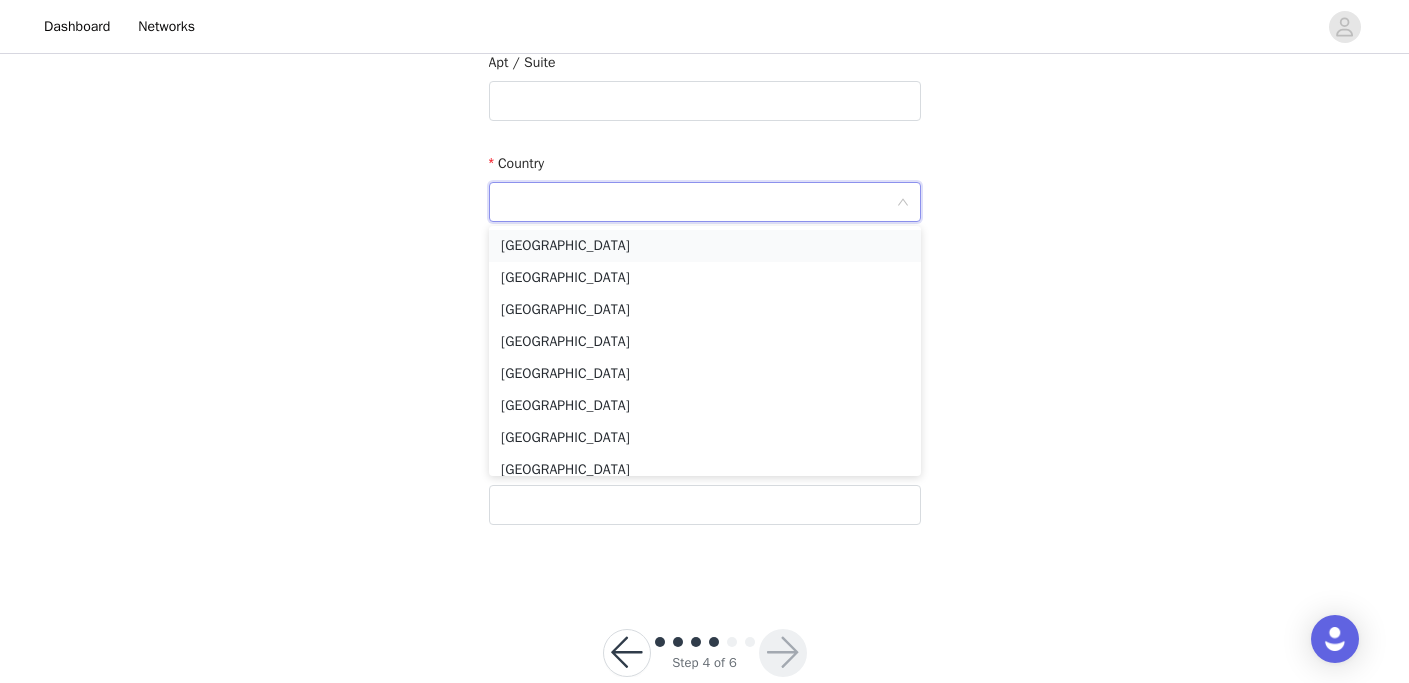 click on "[GEOGRAPHIC_DATA]" at bounding box center [705, 246] 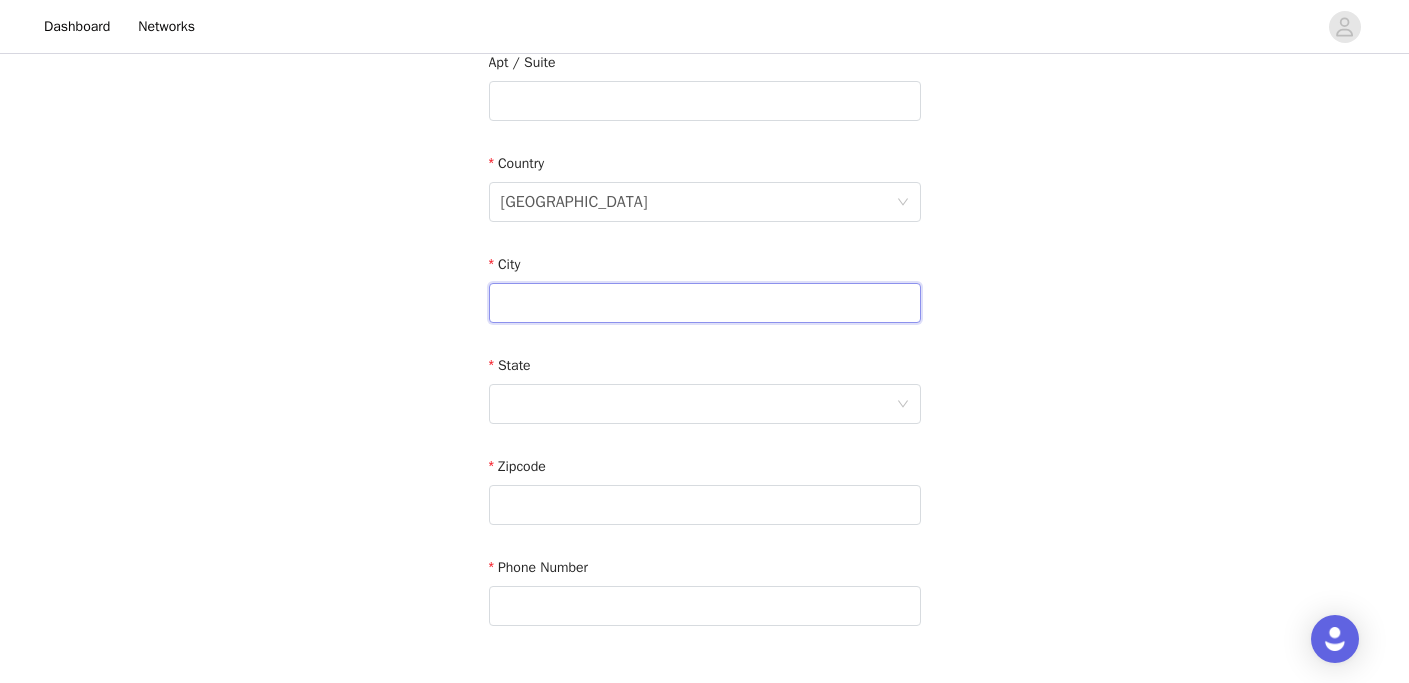 click at bounding box center (705, 303) 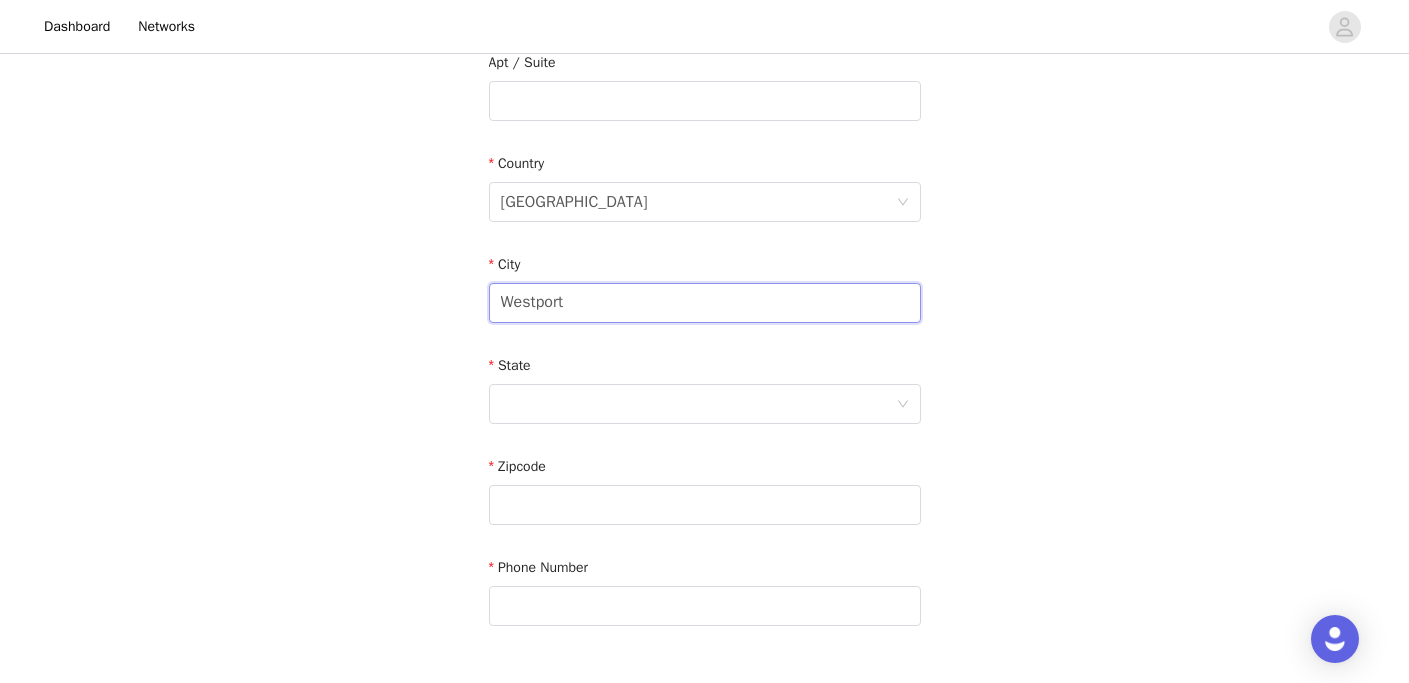 type on "Westport" 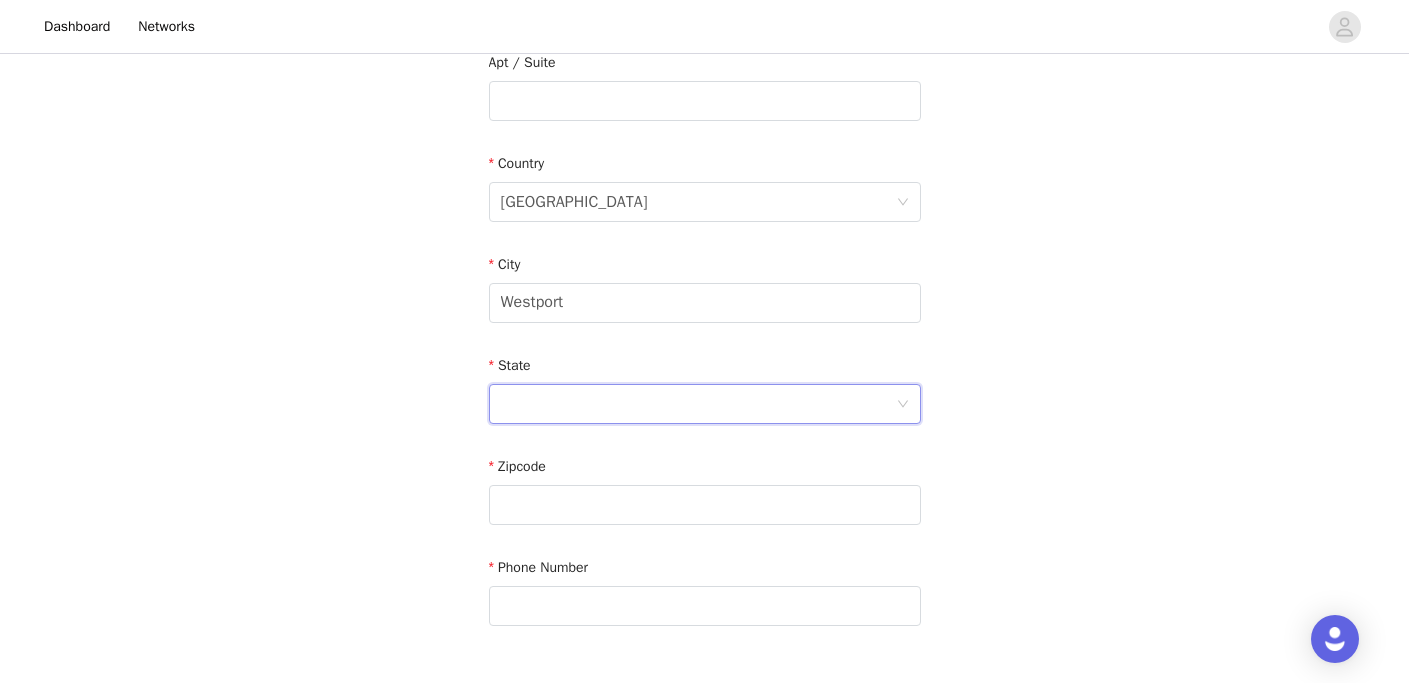 click at bounding box center [698, 404] 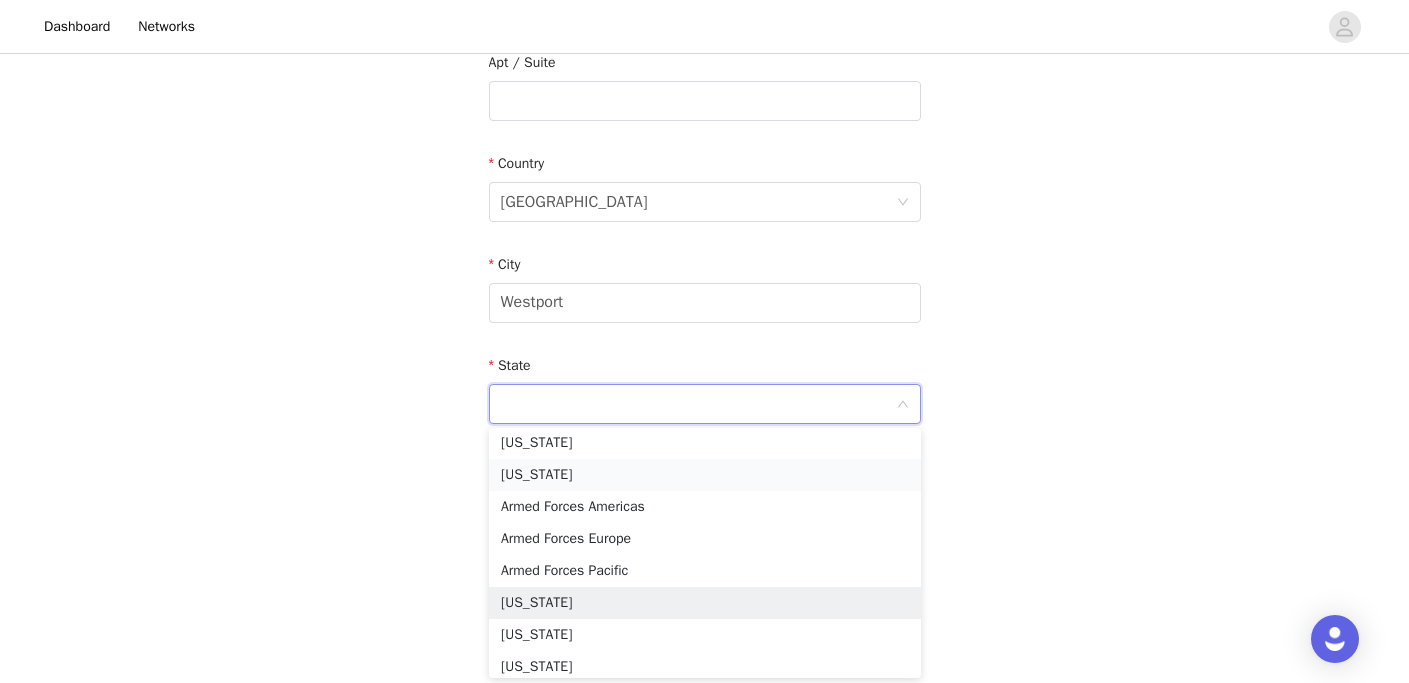 scroll, scrollTop: 196, scrollLeft: 0, axis: vertical 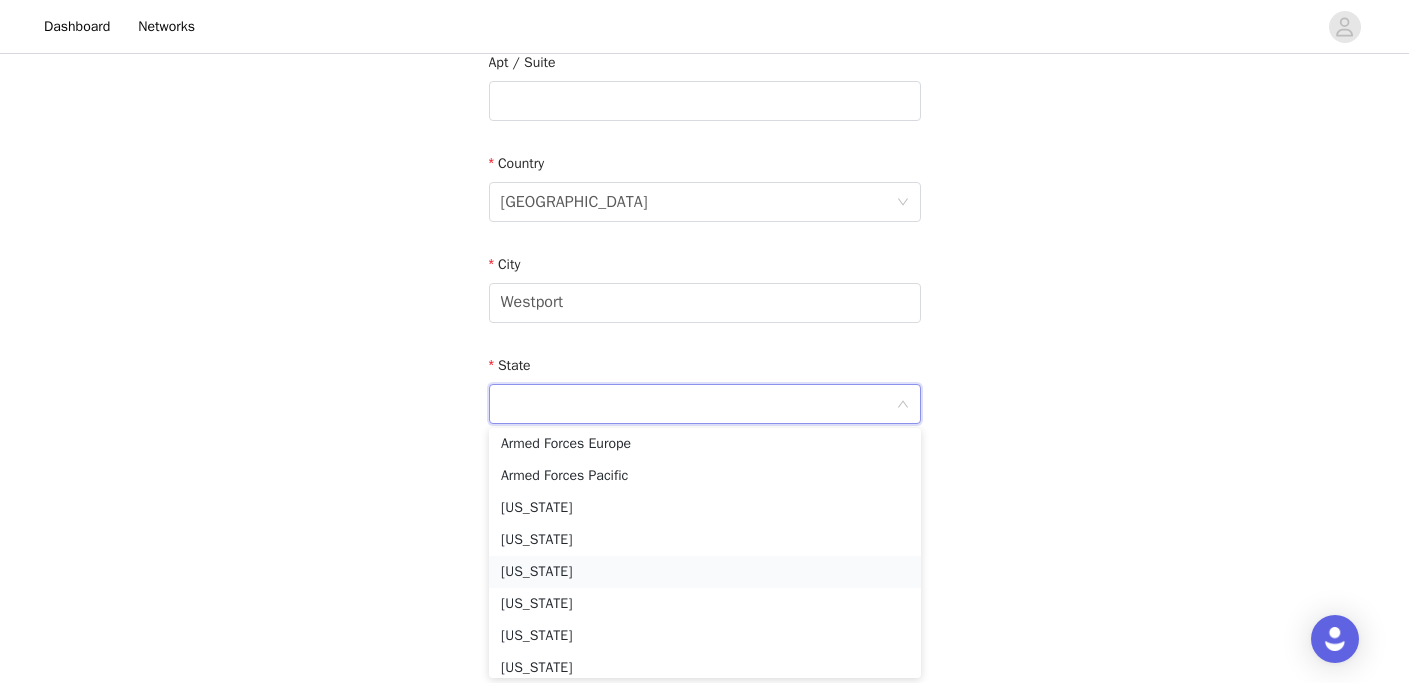 click on "[US_STATE]" at bounding box center [705, 572] 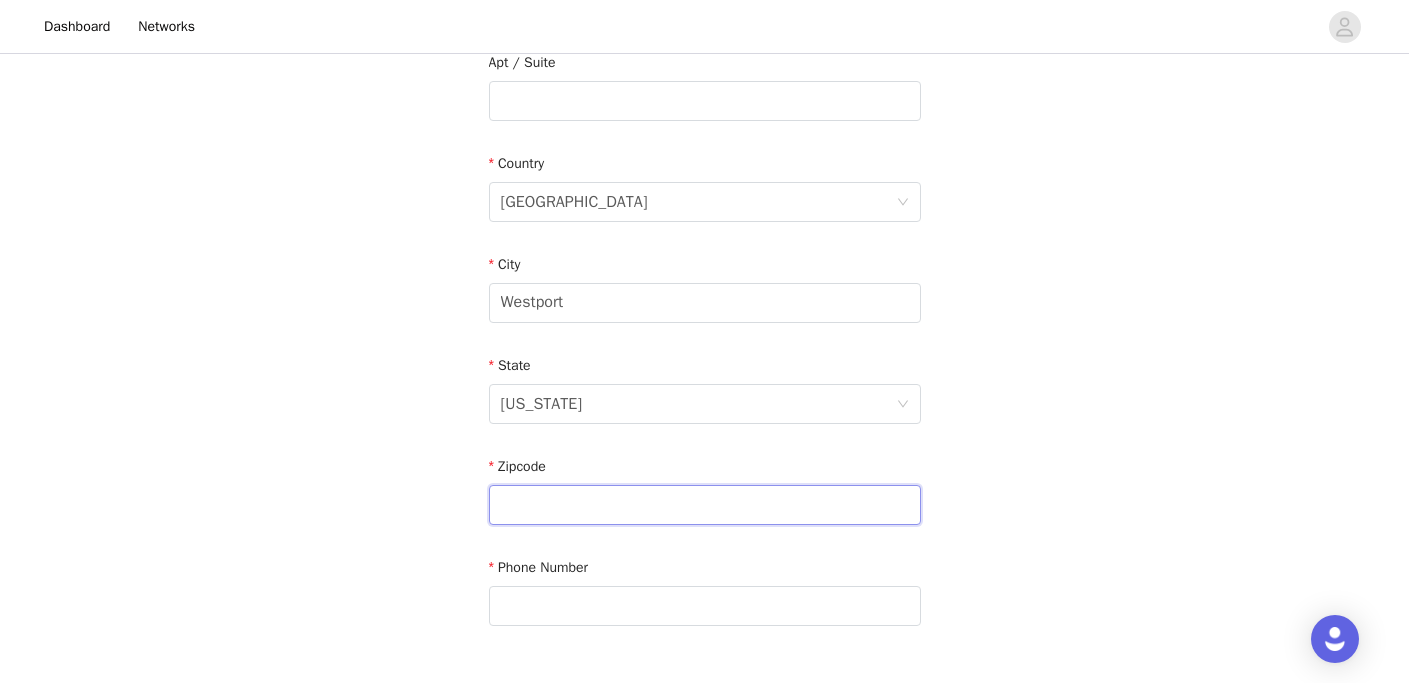 click at bounding box center (705, 505) 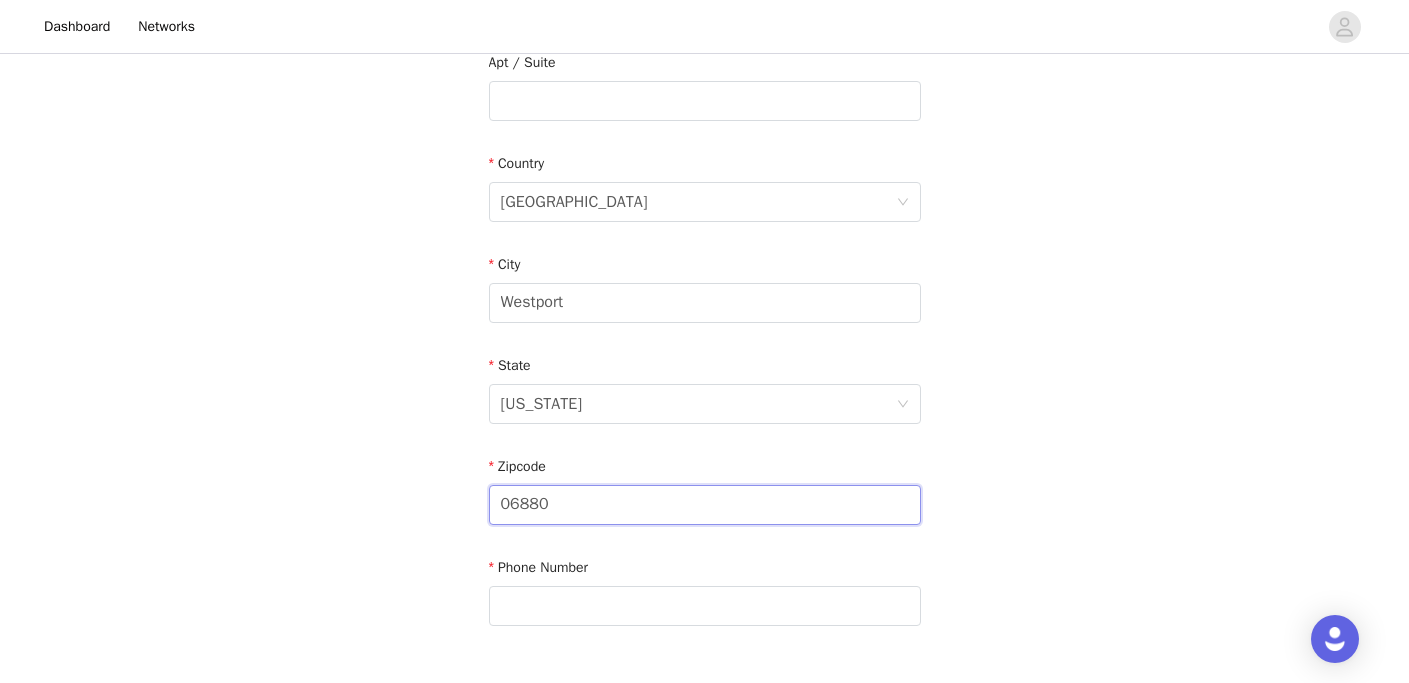 type on "06880" 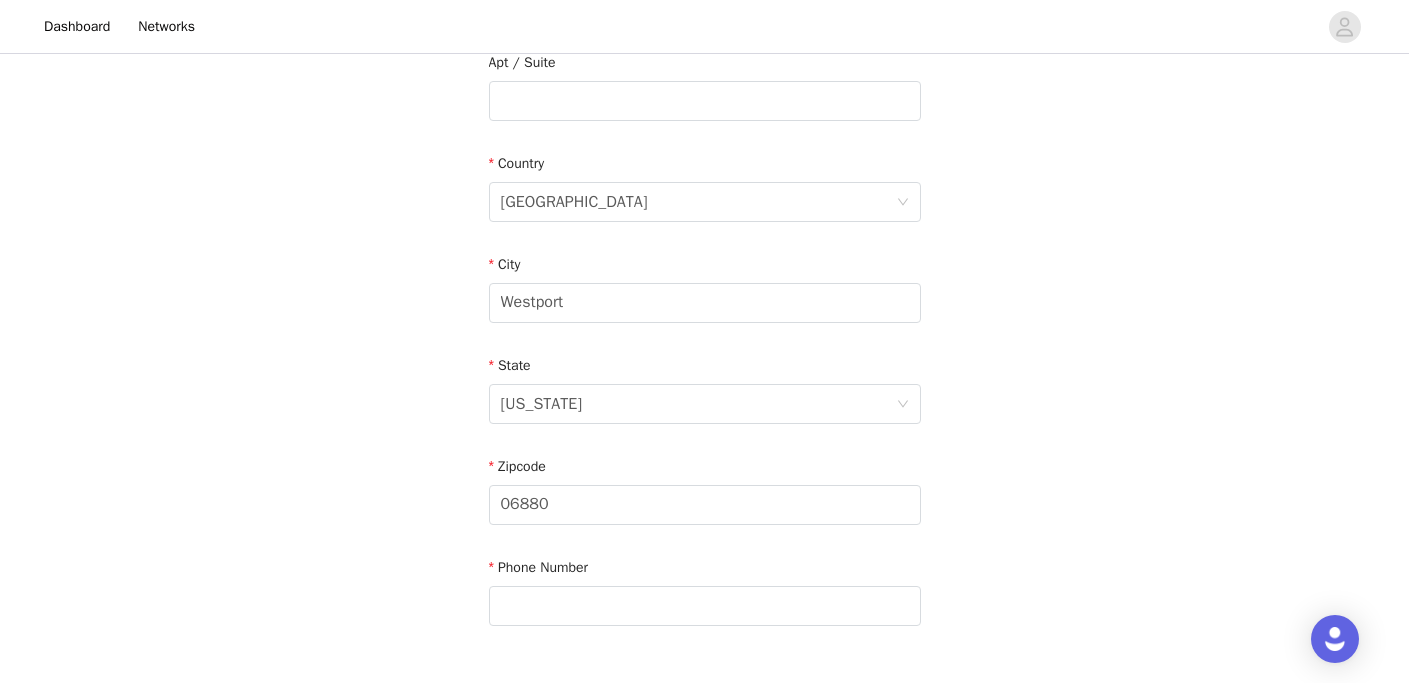 click on "STEP 4 OF 6
Shipping Information
Email [EMAIL_ADDRESS][DOMAIN_NAME]   First Name [PERSON_NAME]   Last Name [PERSON_NAME]   Address [STREET_ADDRESS][US_STATE]   Phone Number" at bounding box center (704, 101) 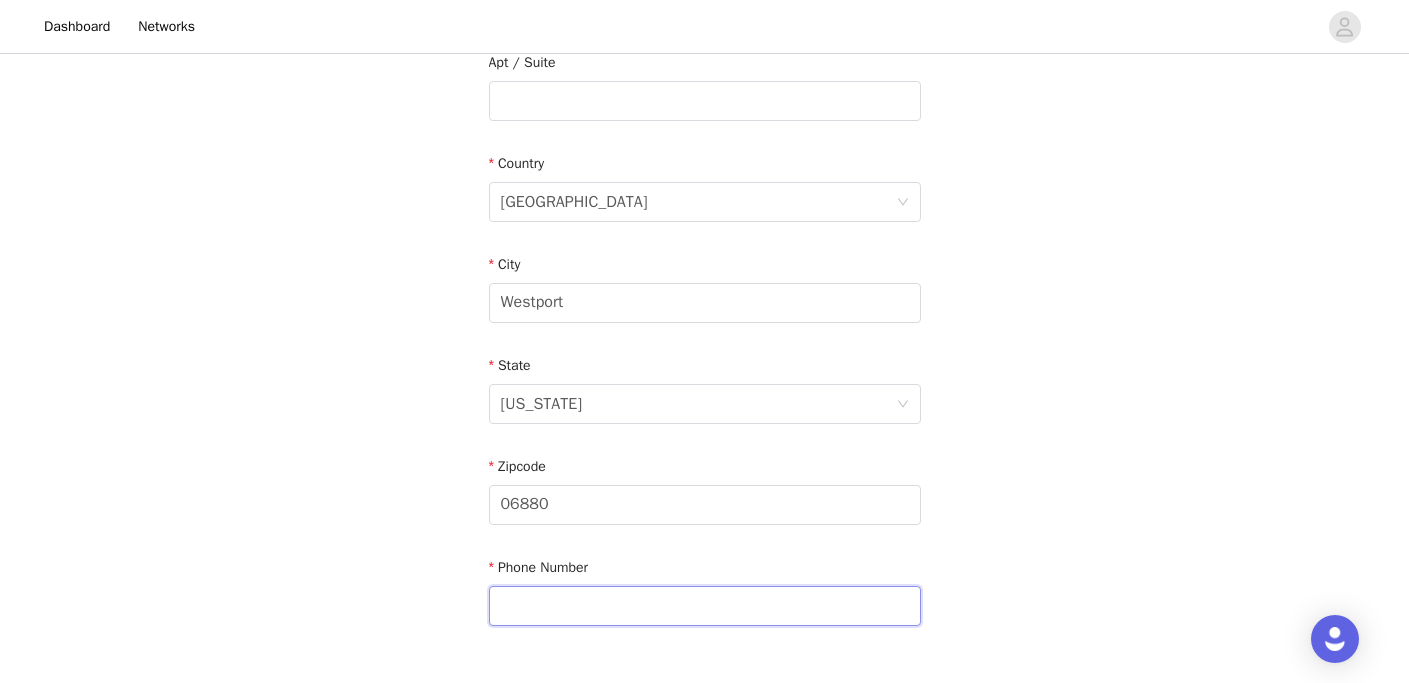 click at bounding box center [705, 606] 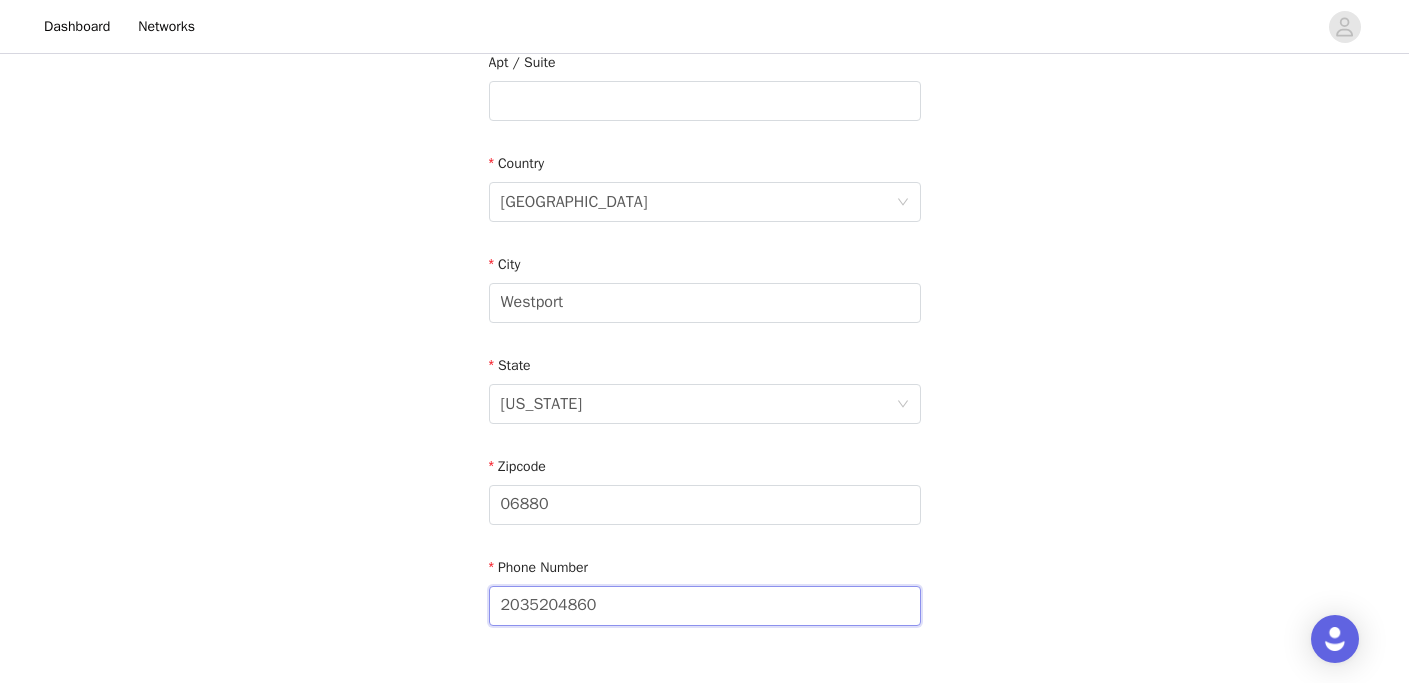 type on "2035204860" 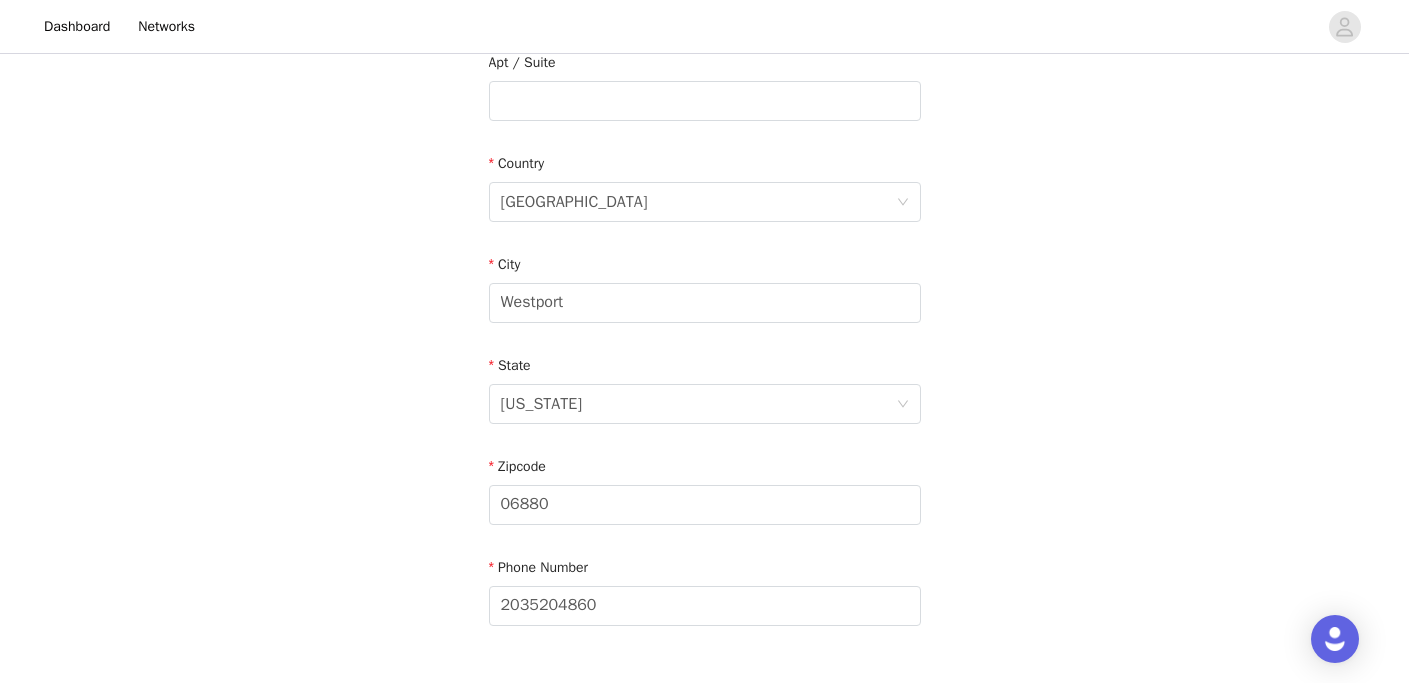 click on "STEP 4 OF 6
Shipping Information
Email [EMAIL_ADDRESS][DOMAIN_NAME]   First Name [PERSON_NAME]   Last Name [PERSON_NAME]   Address [STREET_ADDRESS][US_STATE]   Phone Number [PHONE_NUMBER]" at bounding box center (704, 101) 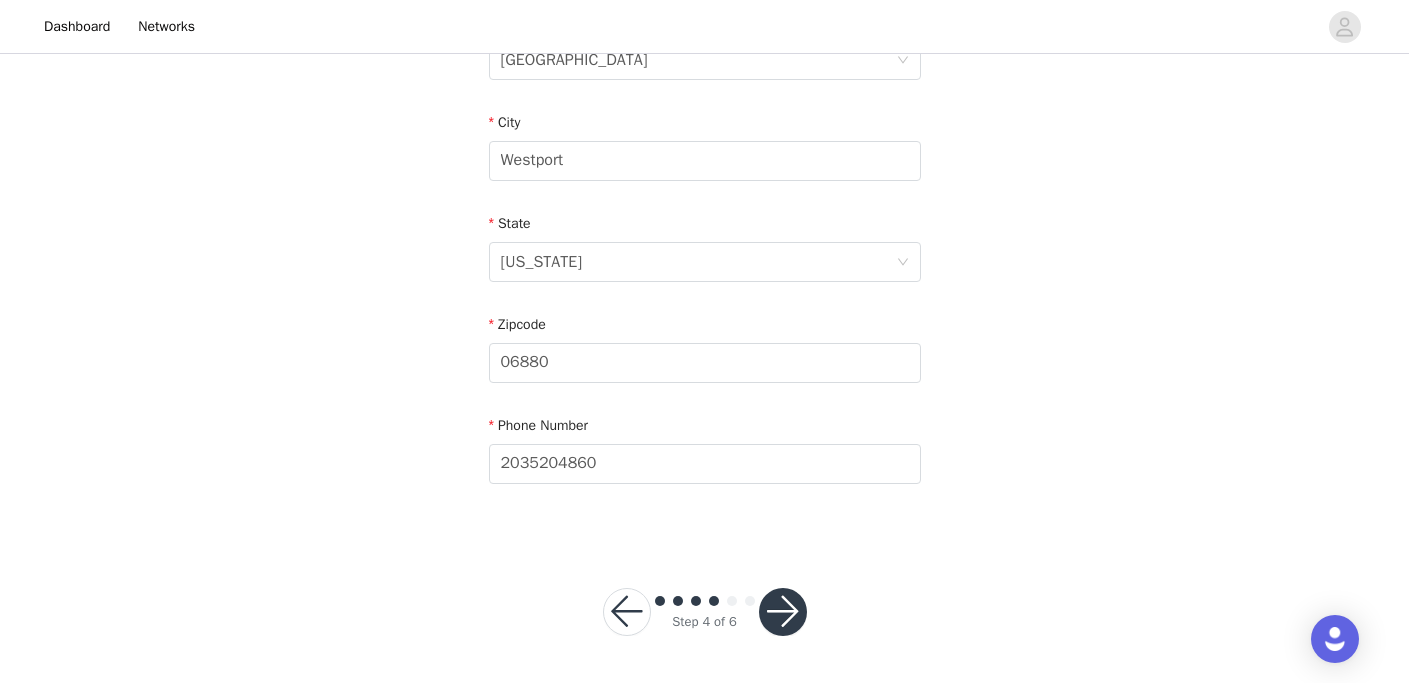 click at bounding box center [783, 612] 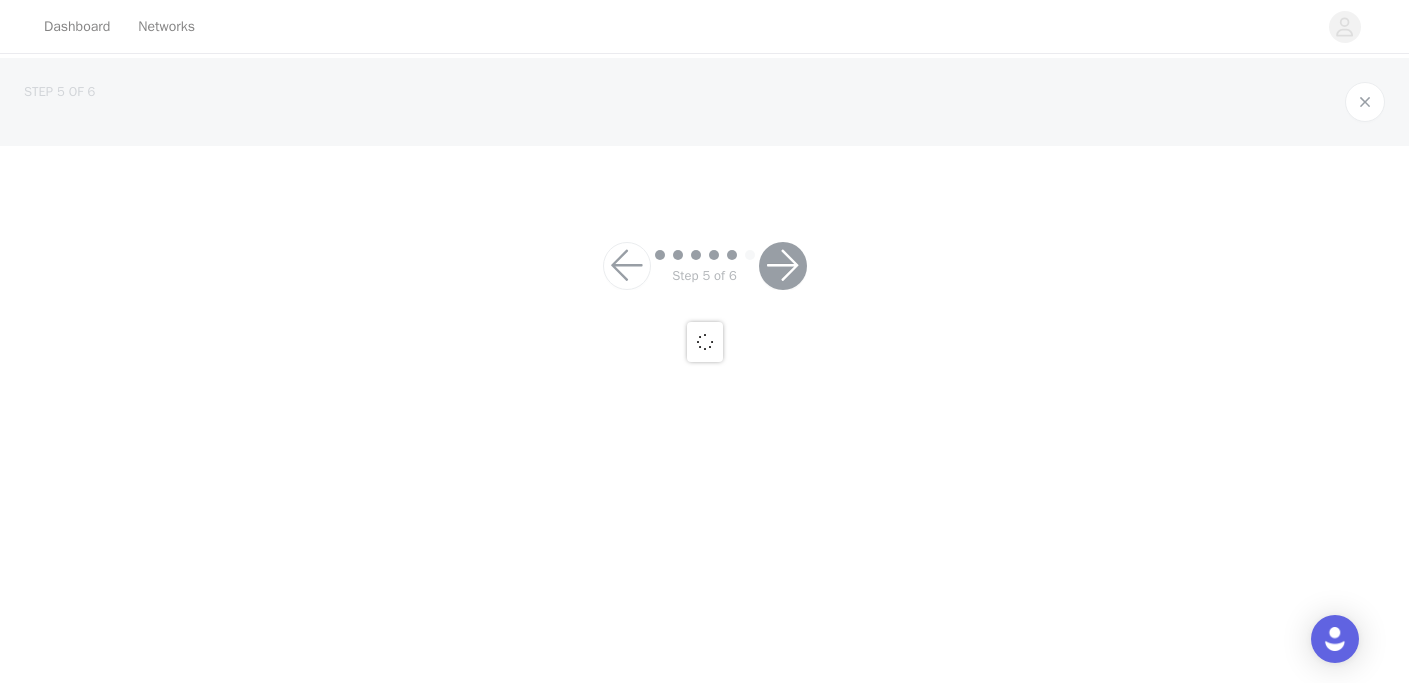 scroll, scrollTop: 0, scrollLeft: 0, axis: both 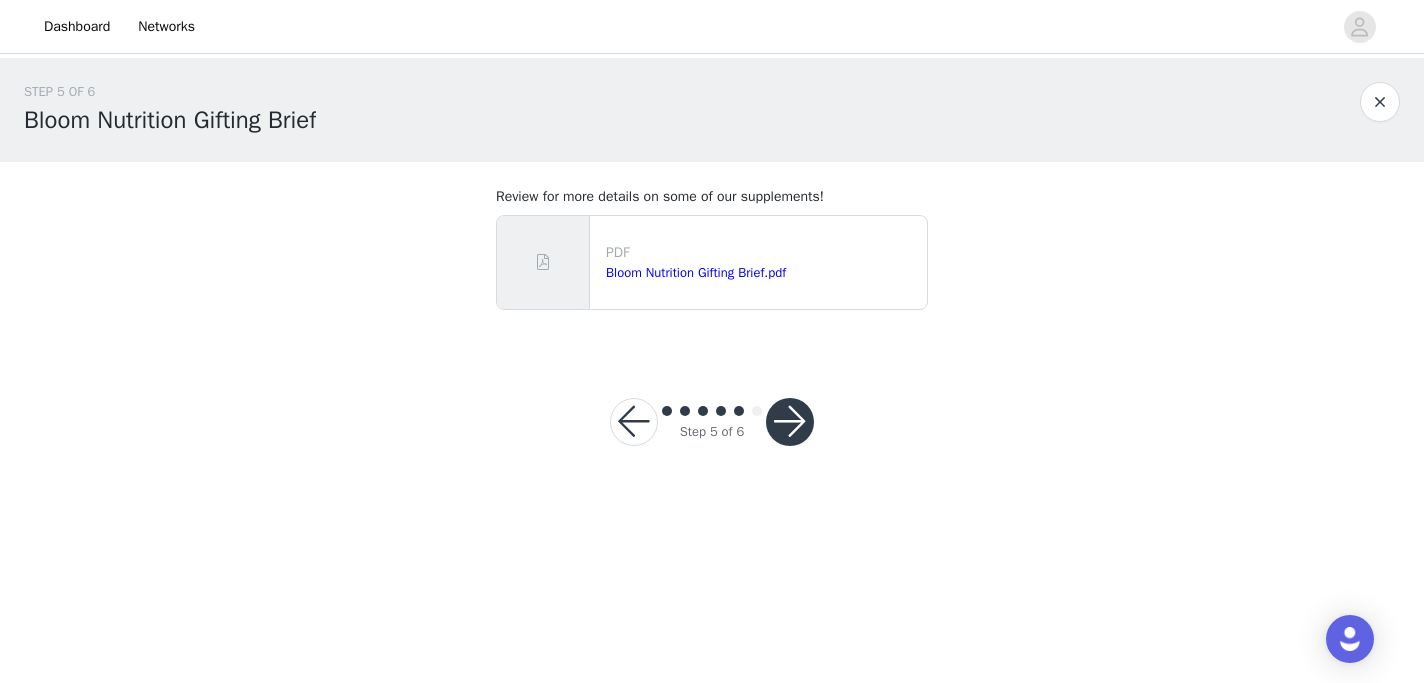 click at bounding box center [790, 422] 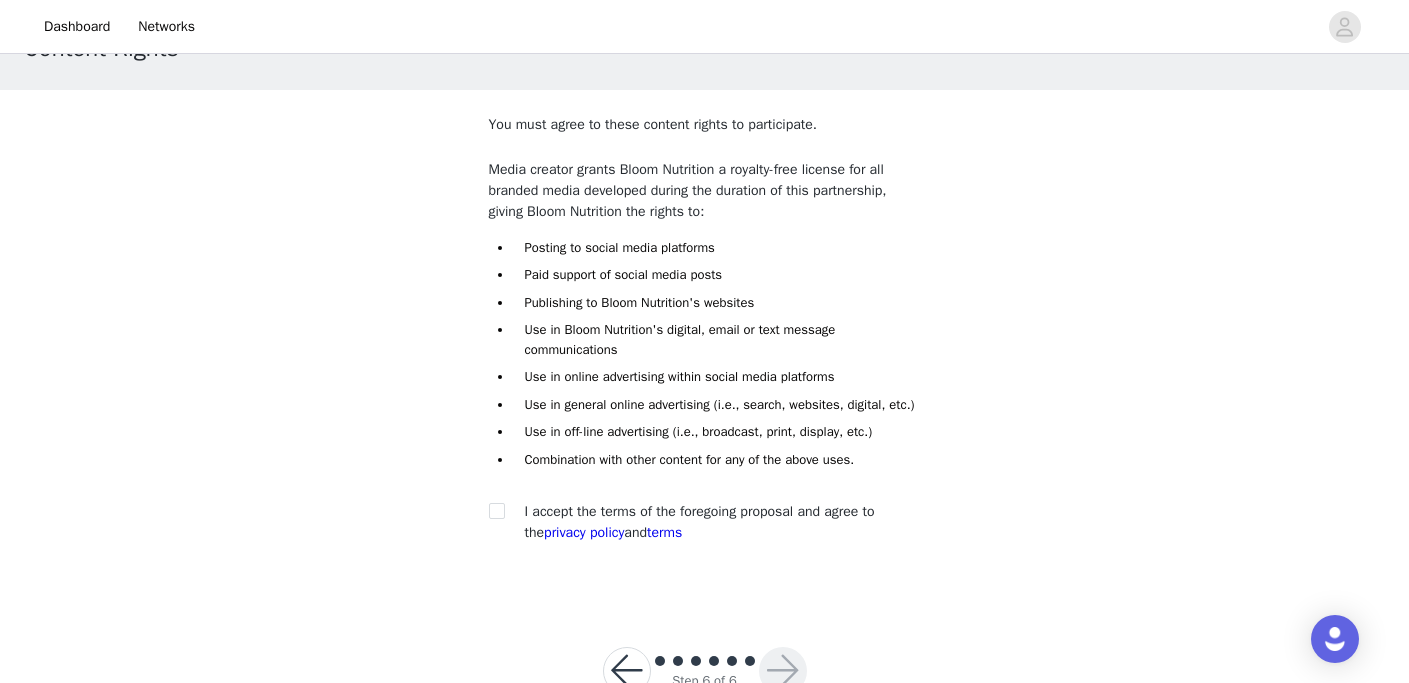 scroll, scrollTop: 151, scrollLeft: 0, axis: vertical 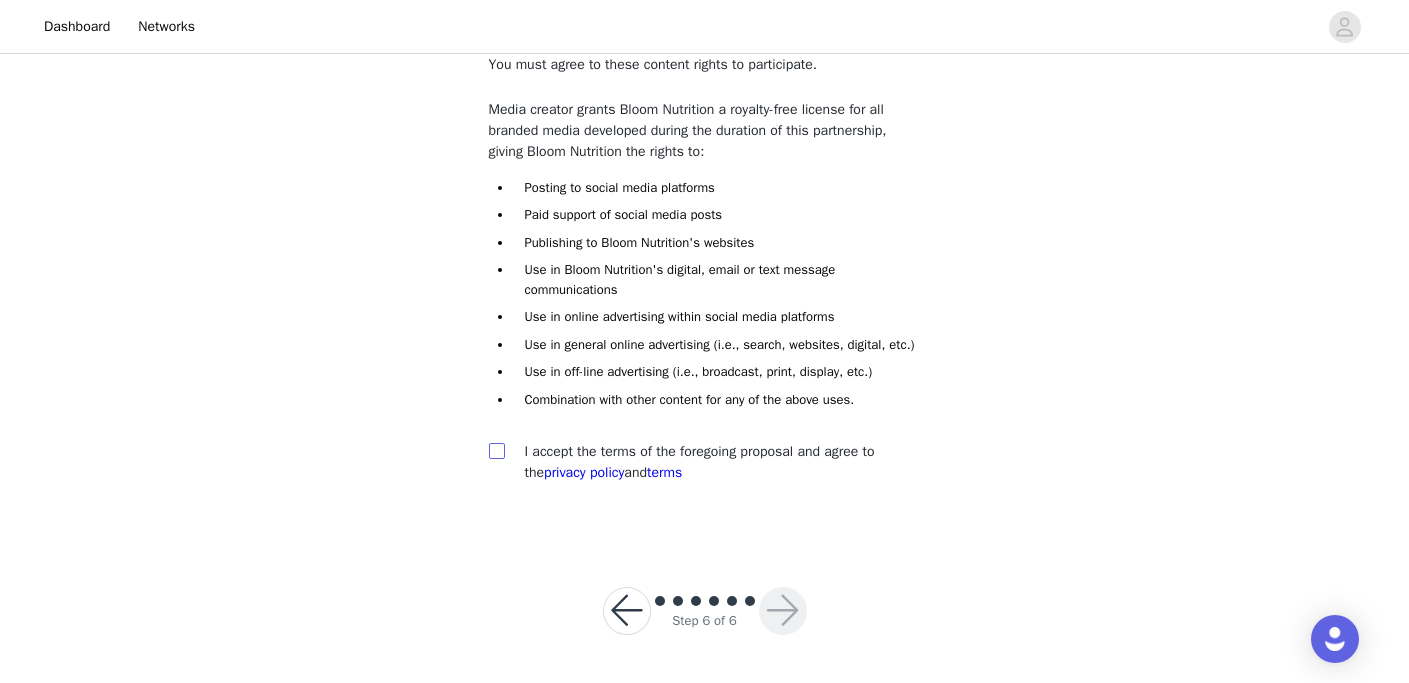 click at bounding box center [496, 450] 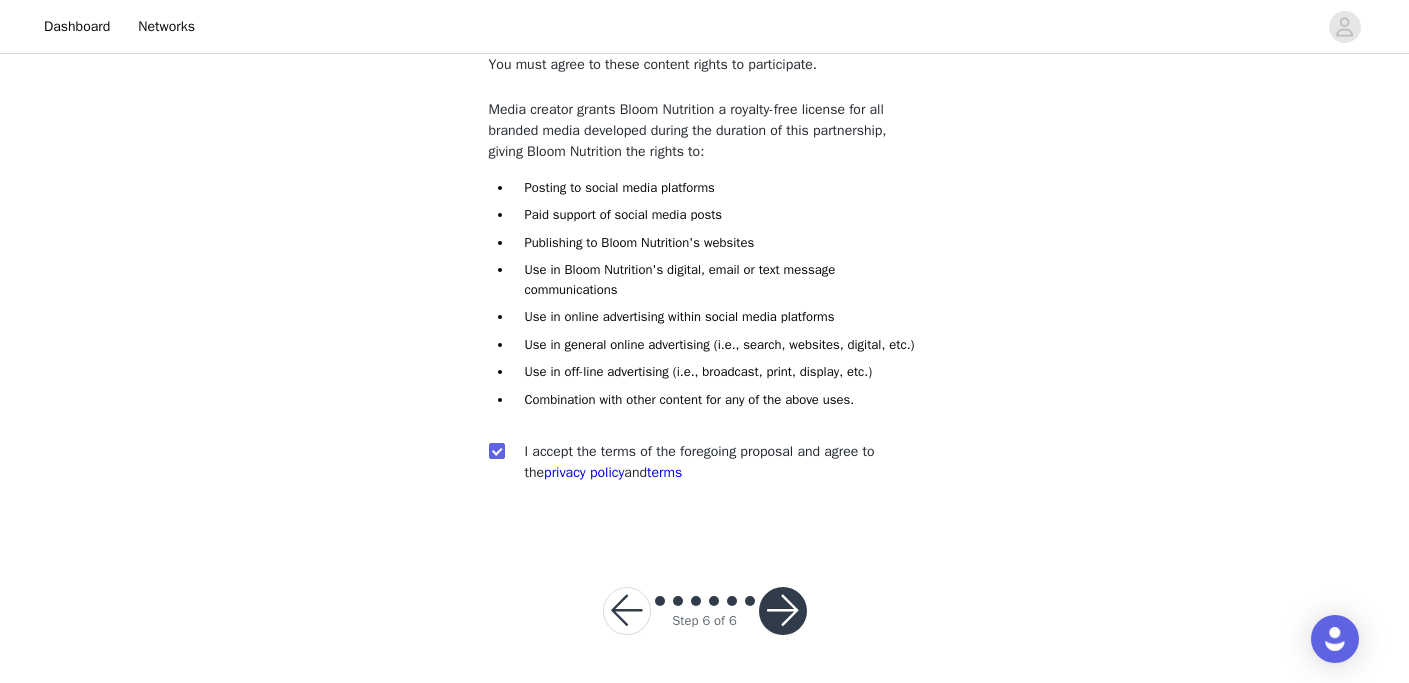 click at bounding box center (783, 611) 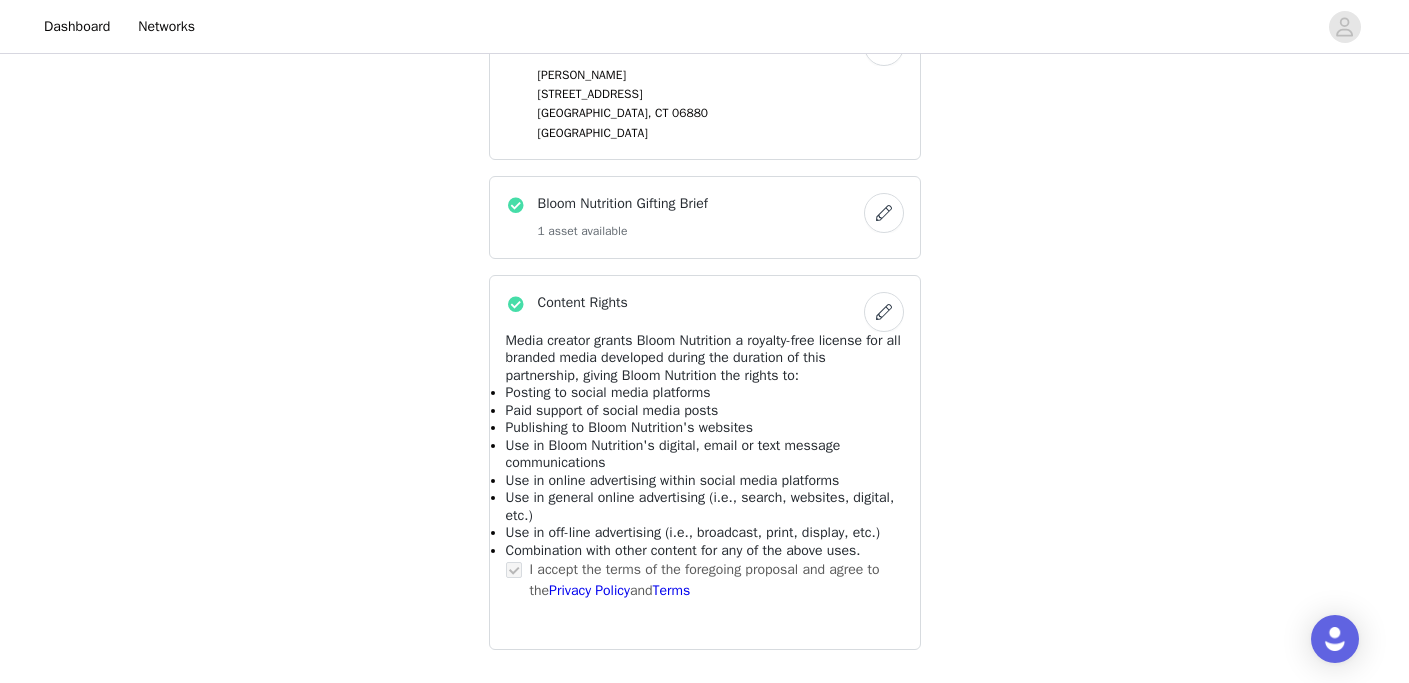 scroll, scrollTop: 1233, scrollLeft: 0, axis: vertical 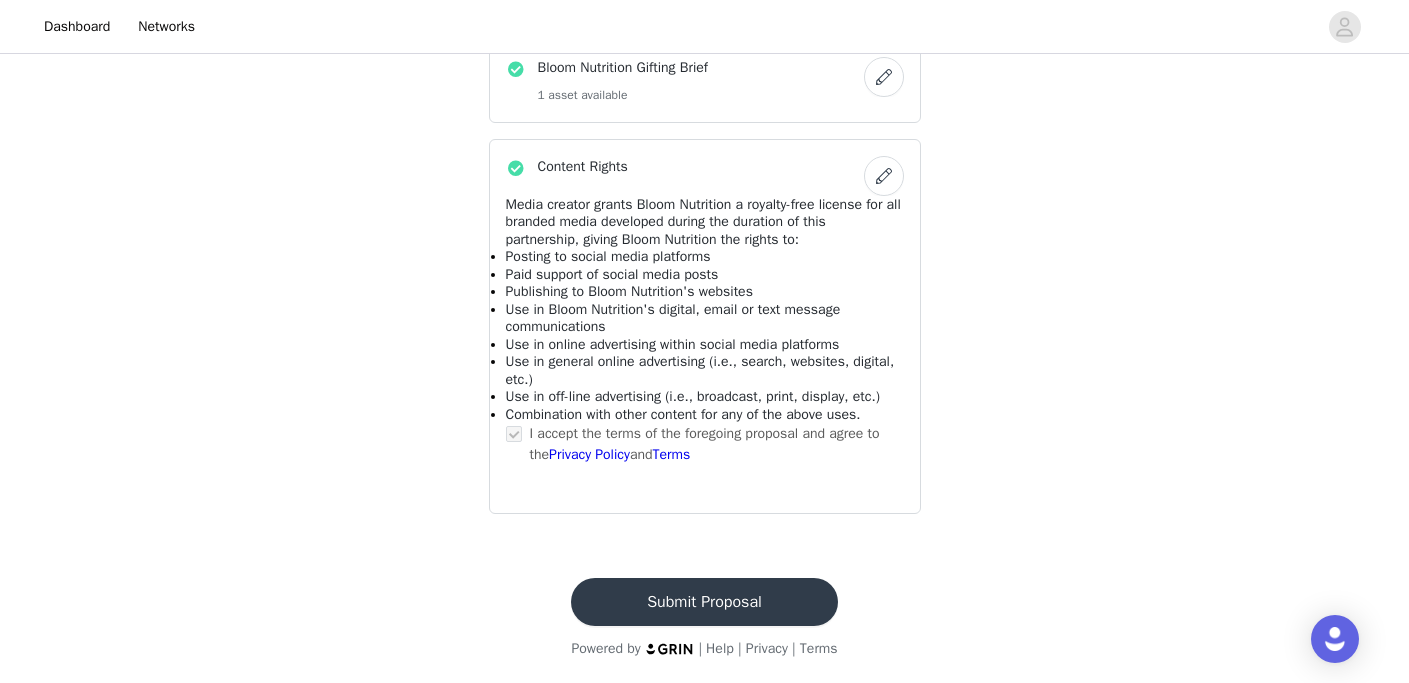 click on "Submit Proposal" at bounding box center [704, 602] 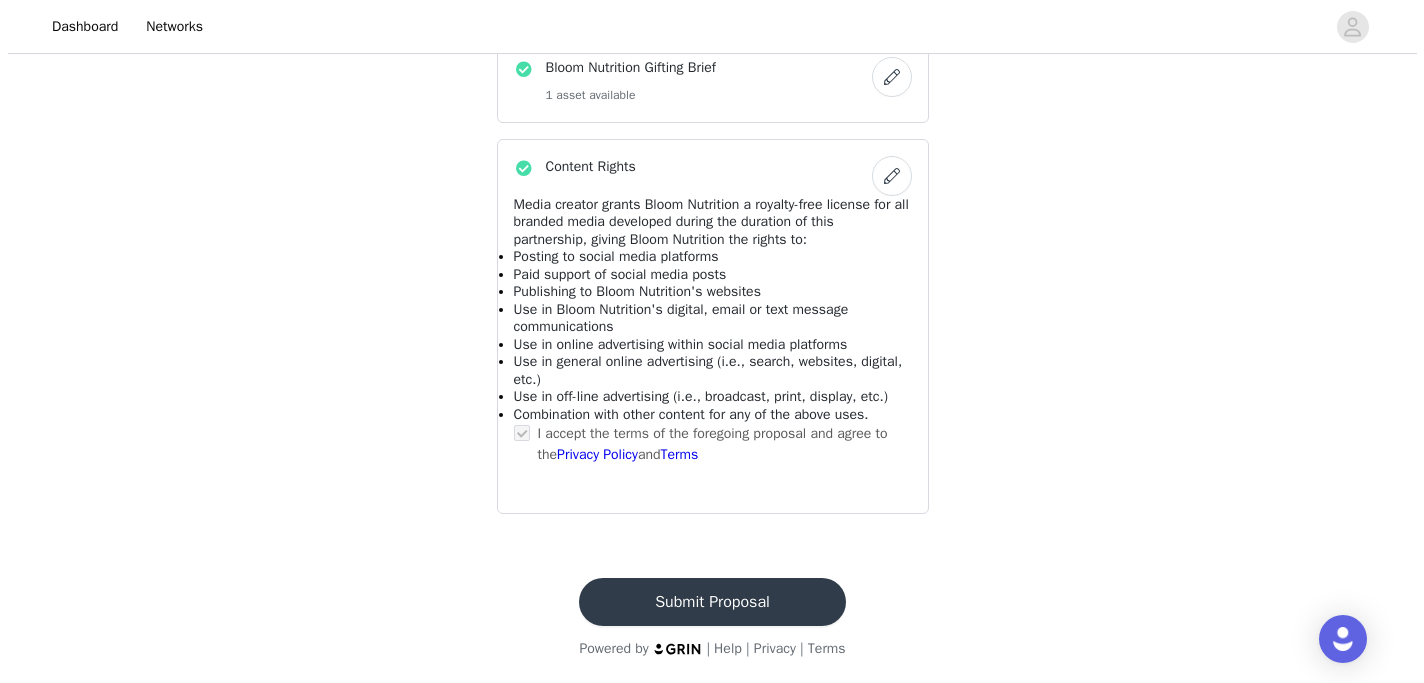 scroll, scrollTop: 0, scrollLeft: 0, axis: both 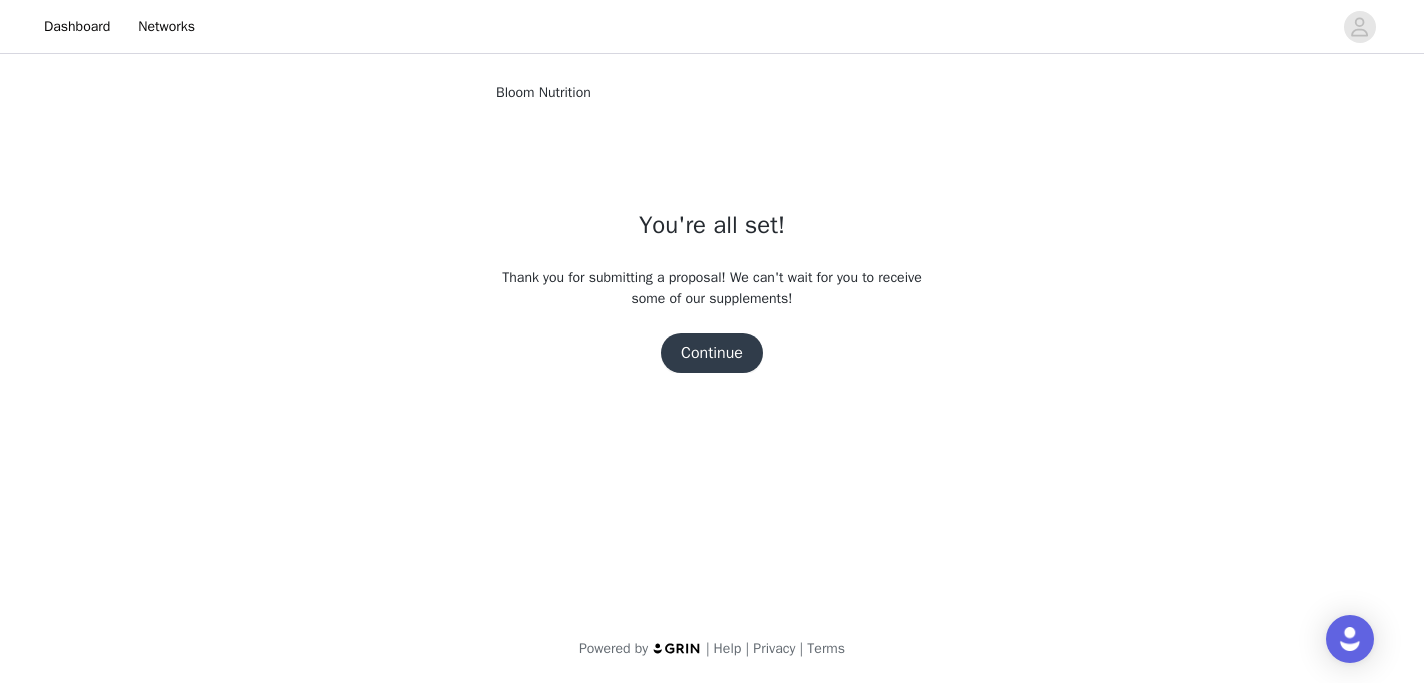 click on "Continue" at bounding box center (712, 353) 